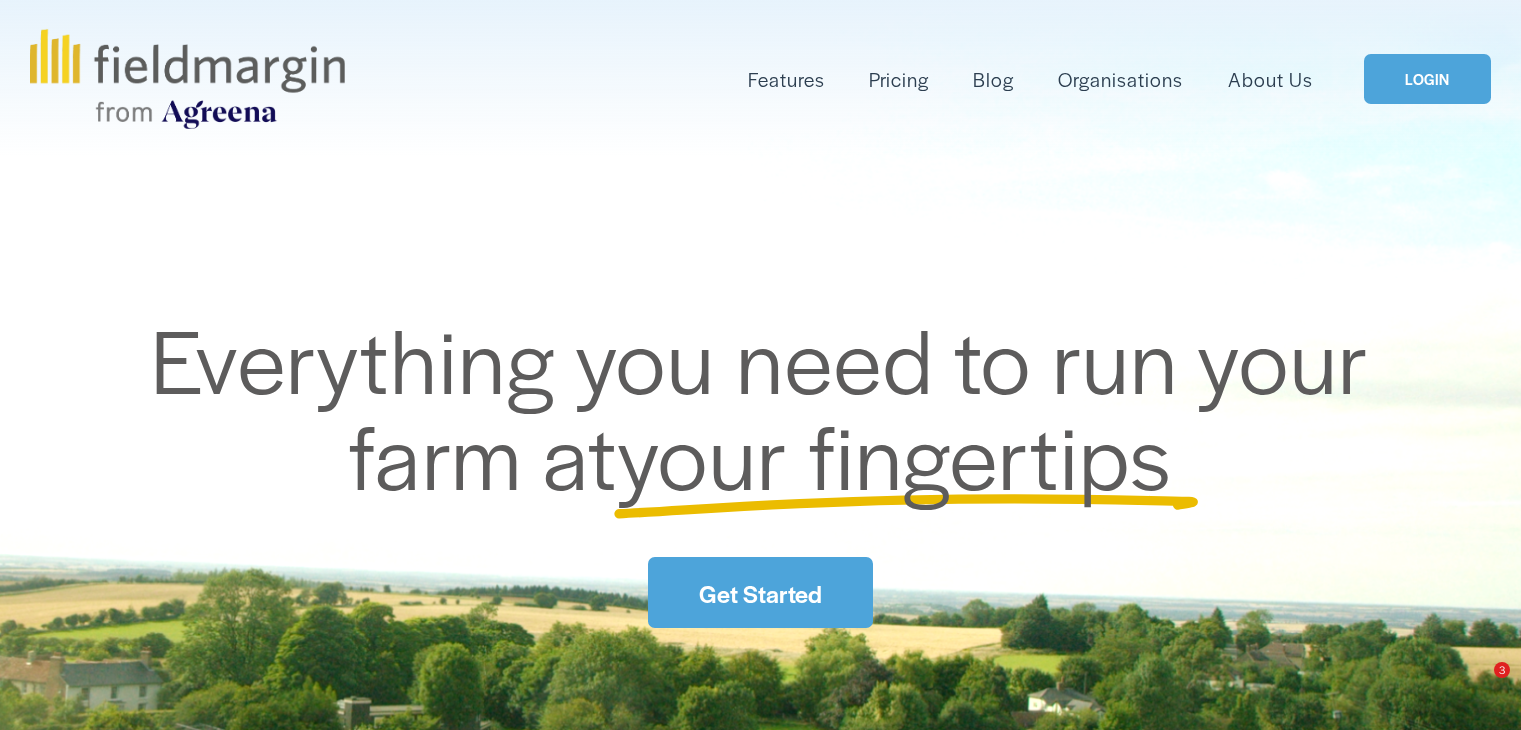scroll, scrollTop: 0, scrollLeft: 0, axis: both 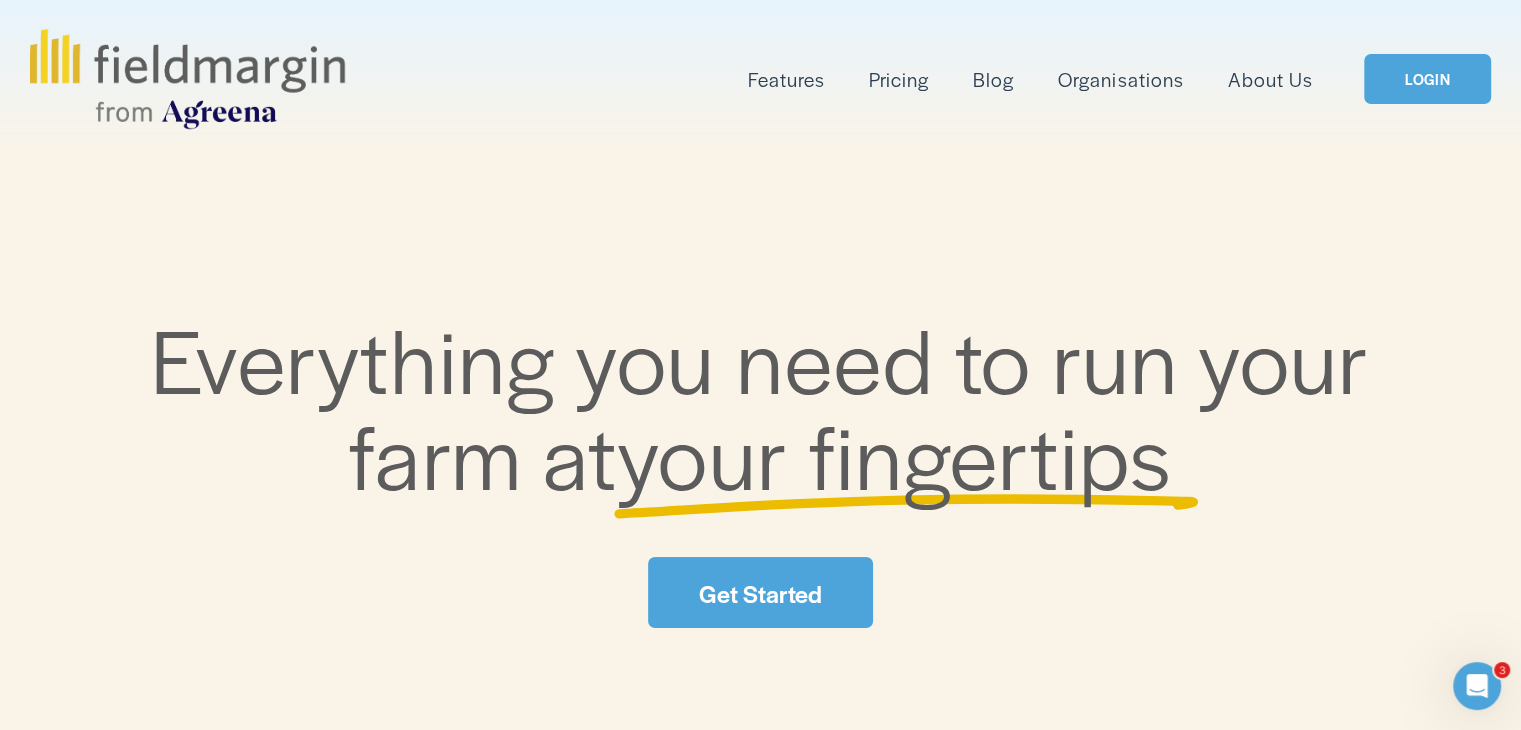 click on "LOGIN" at bounding box center [1427, 79] 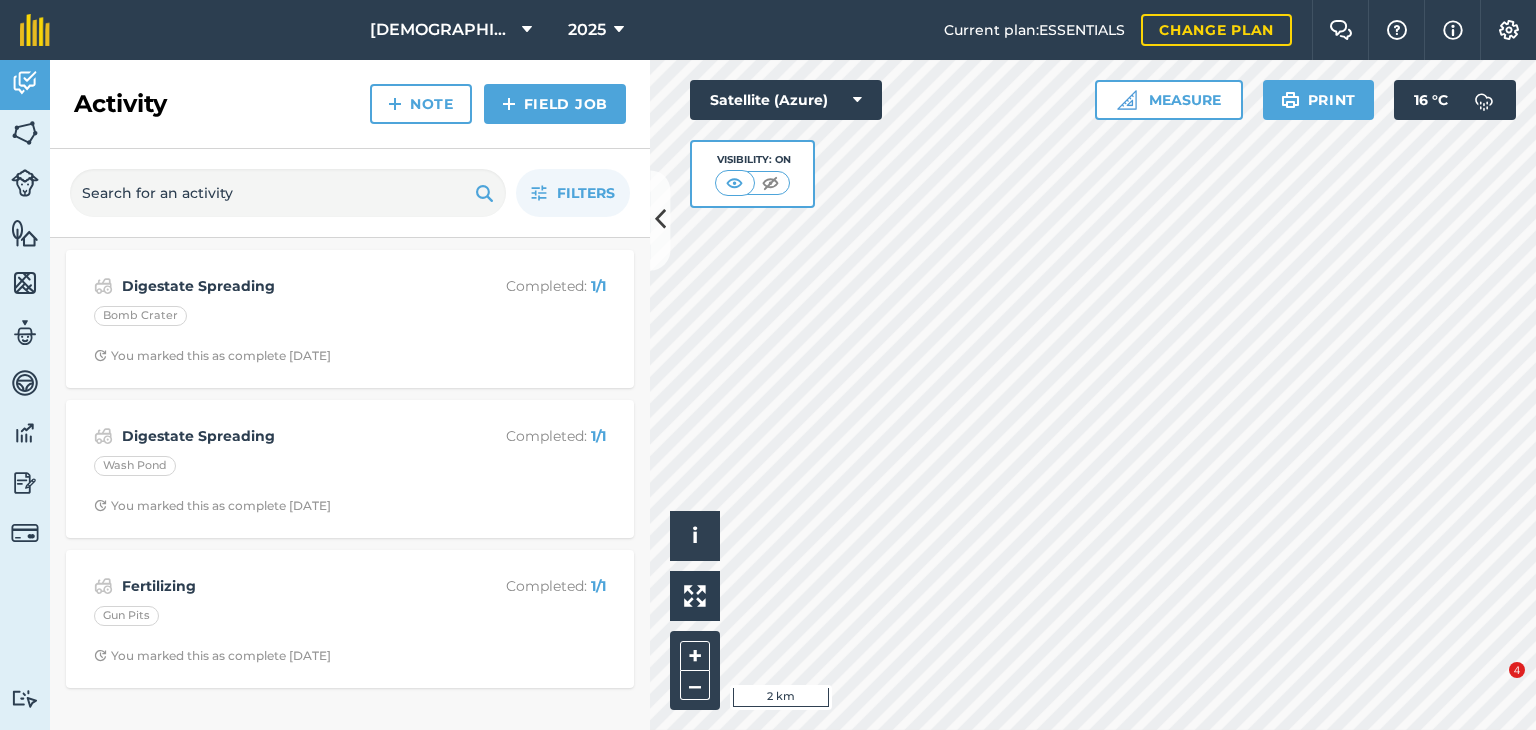 scroll, scrollTop: 0, scrollLeft: 0, axis: both 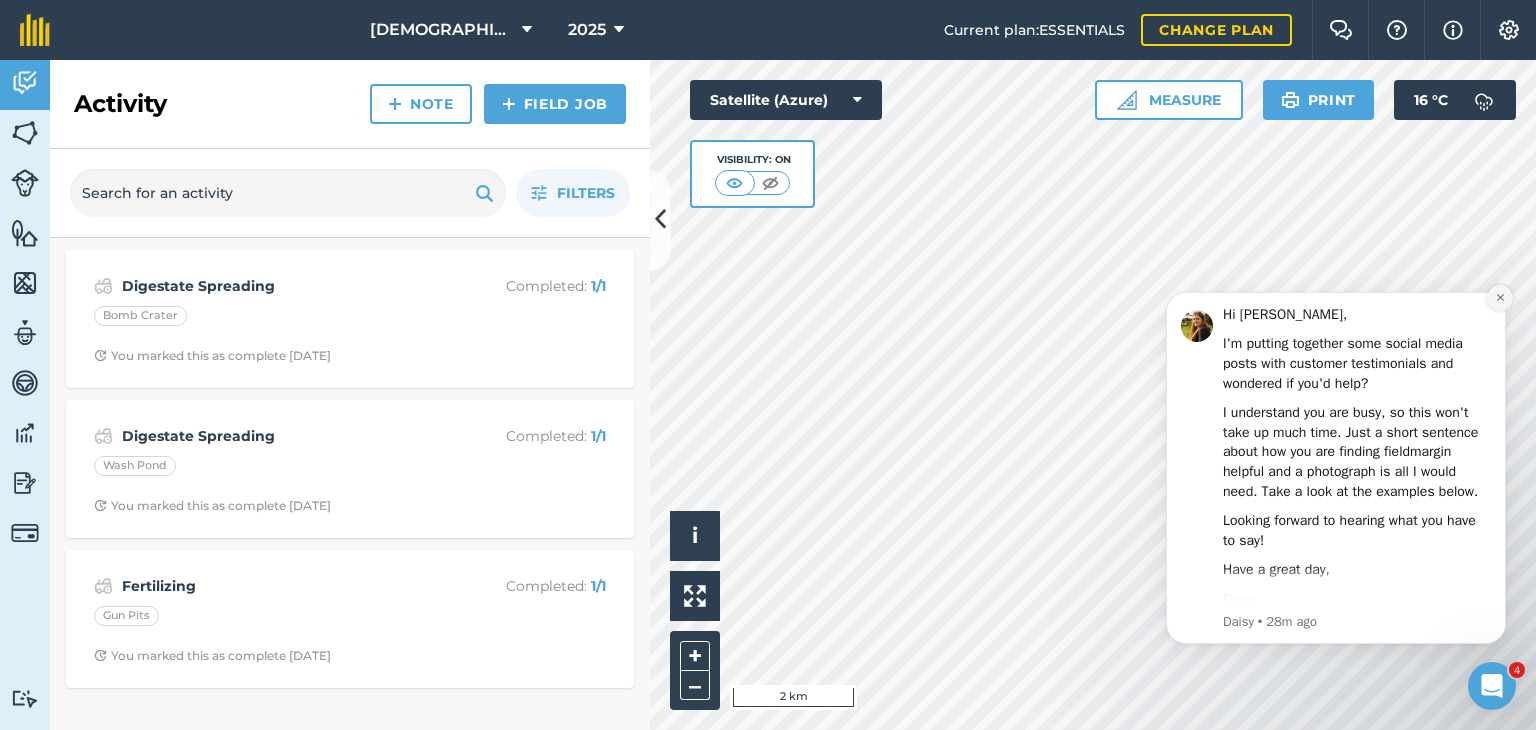 click 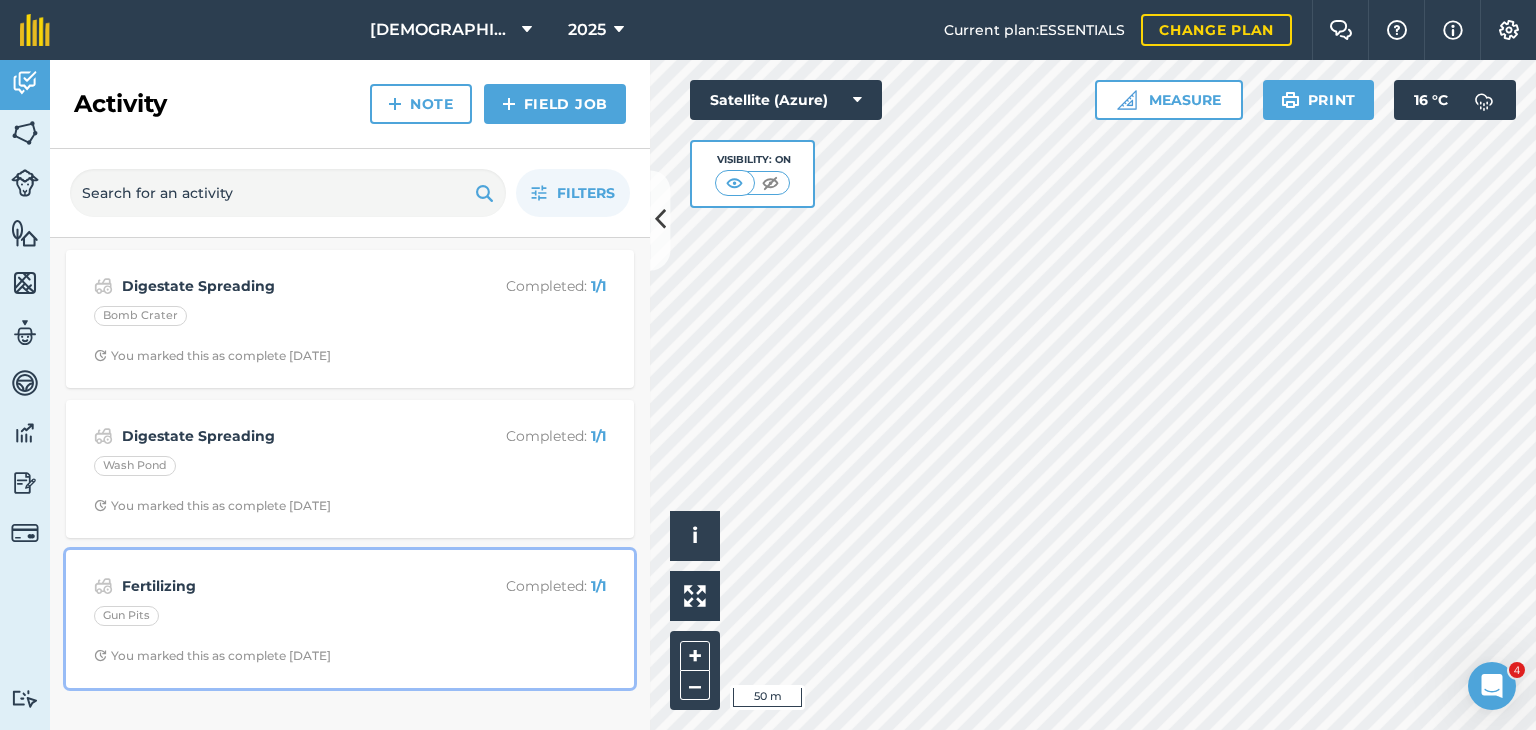 click on "Fertilizing Completed :   1 / 1 Gun Pits You marked this as complete [DATE]" at bounding box center (350, 619) 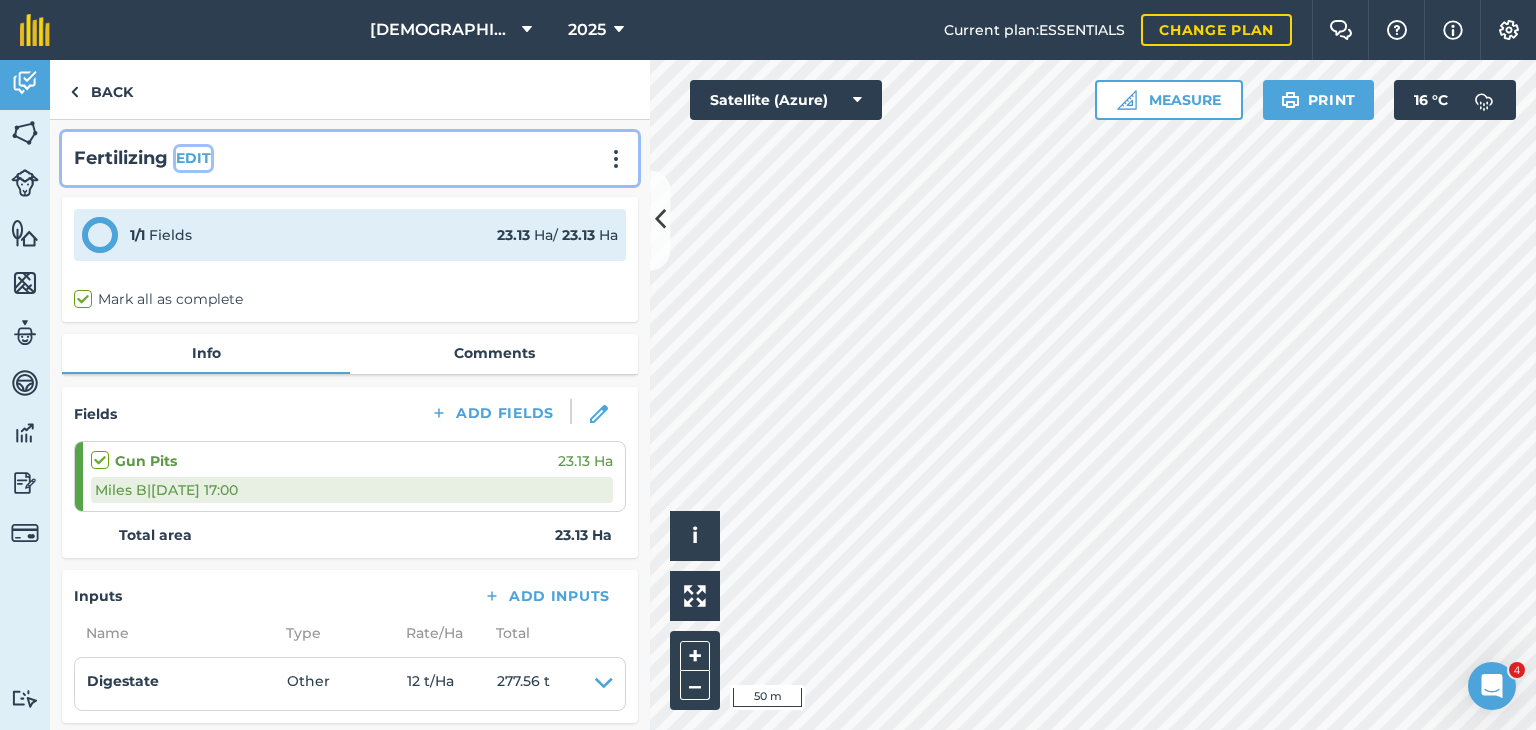 click on "EDIT" at bounding box center [193, 158] 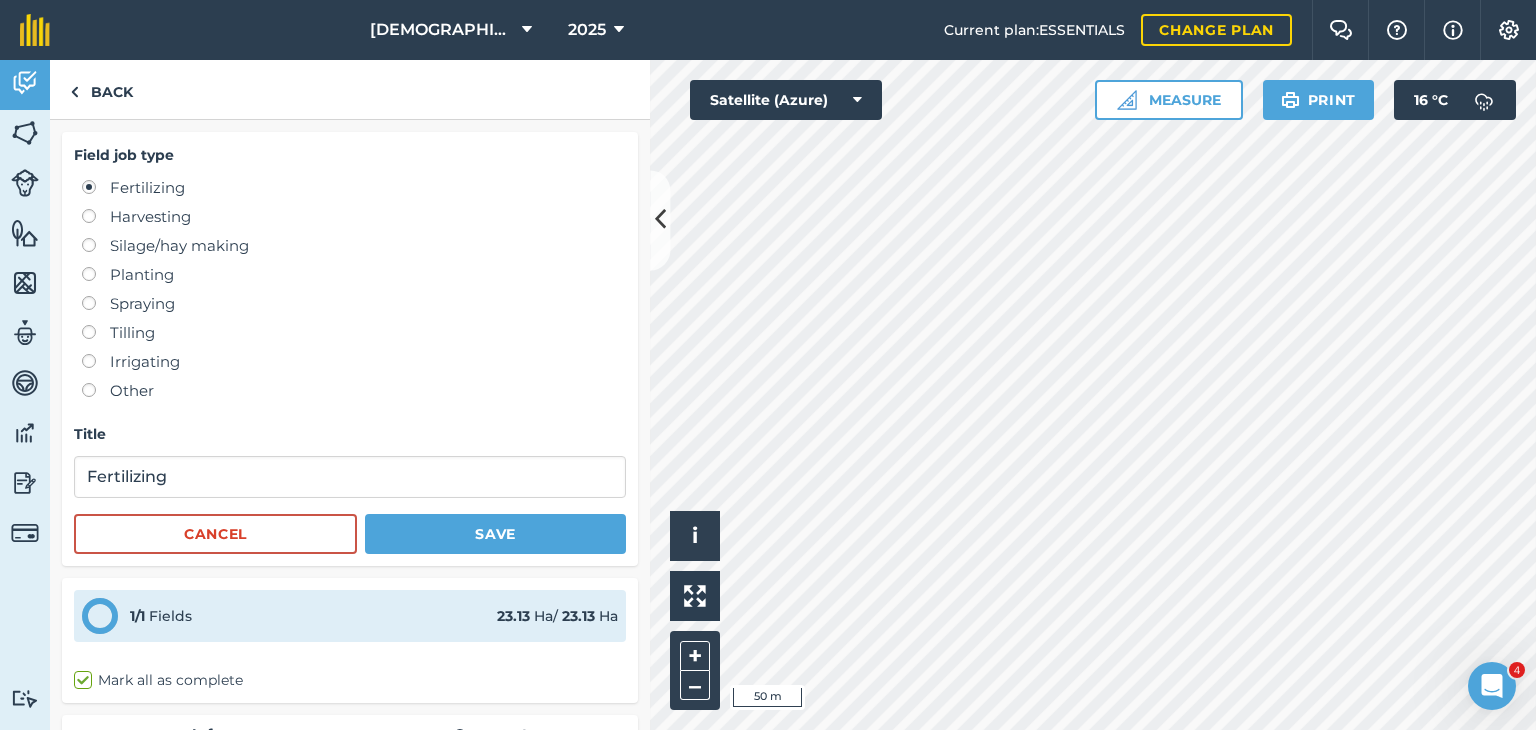 click on "Other" at bounding box center [354, 391] 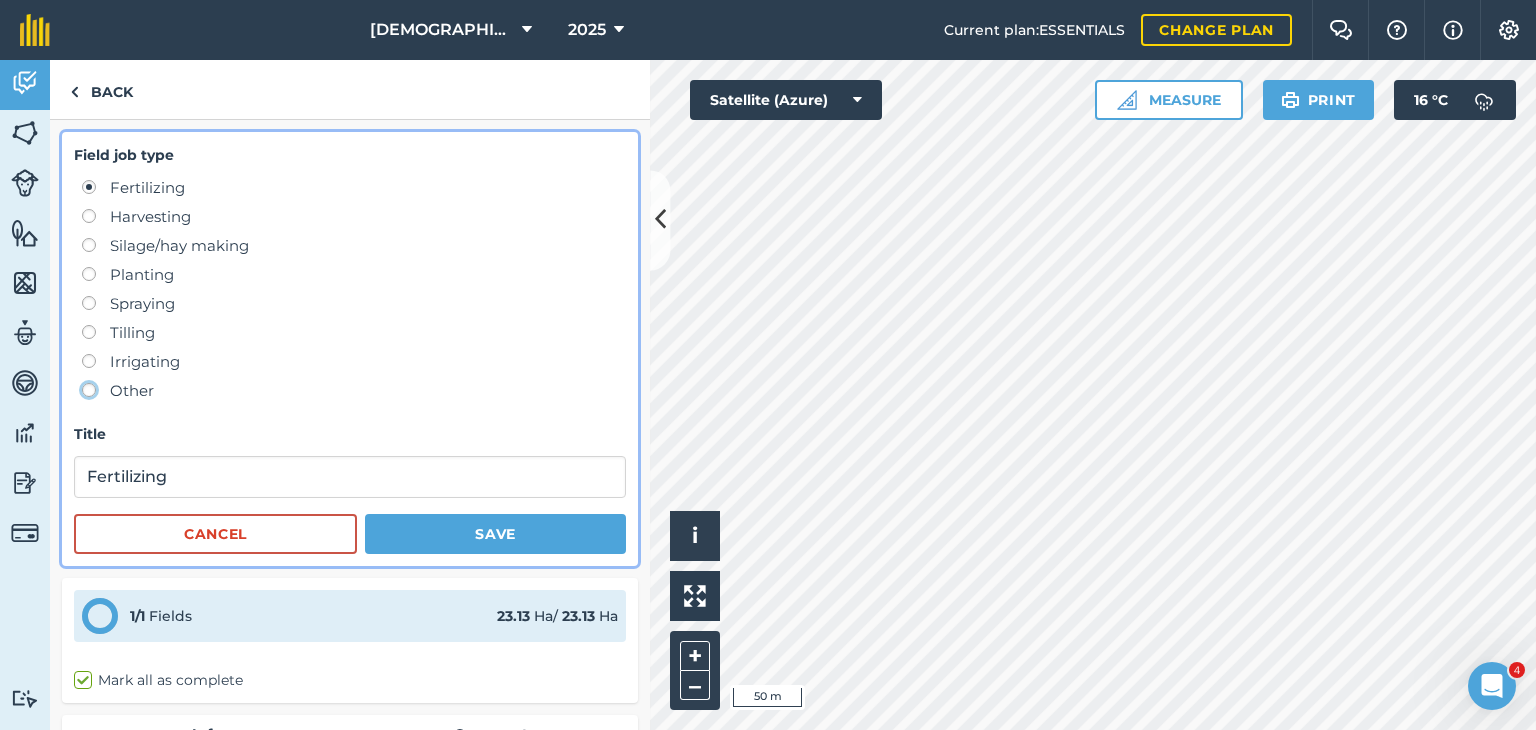 click on "Other" at bounding box center [-9943, 389] 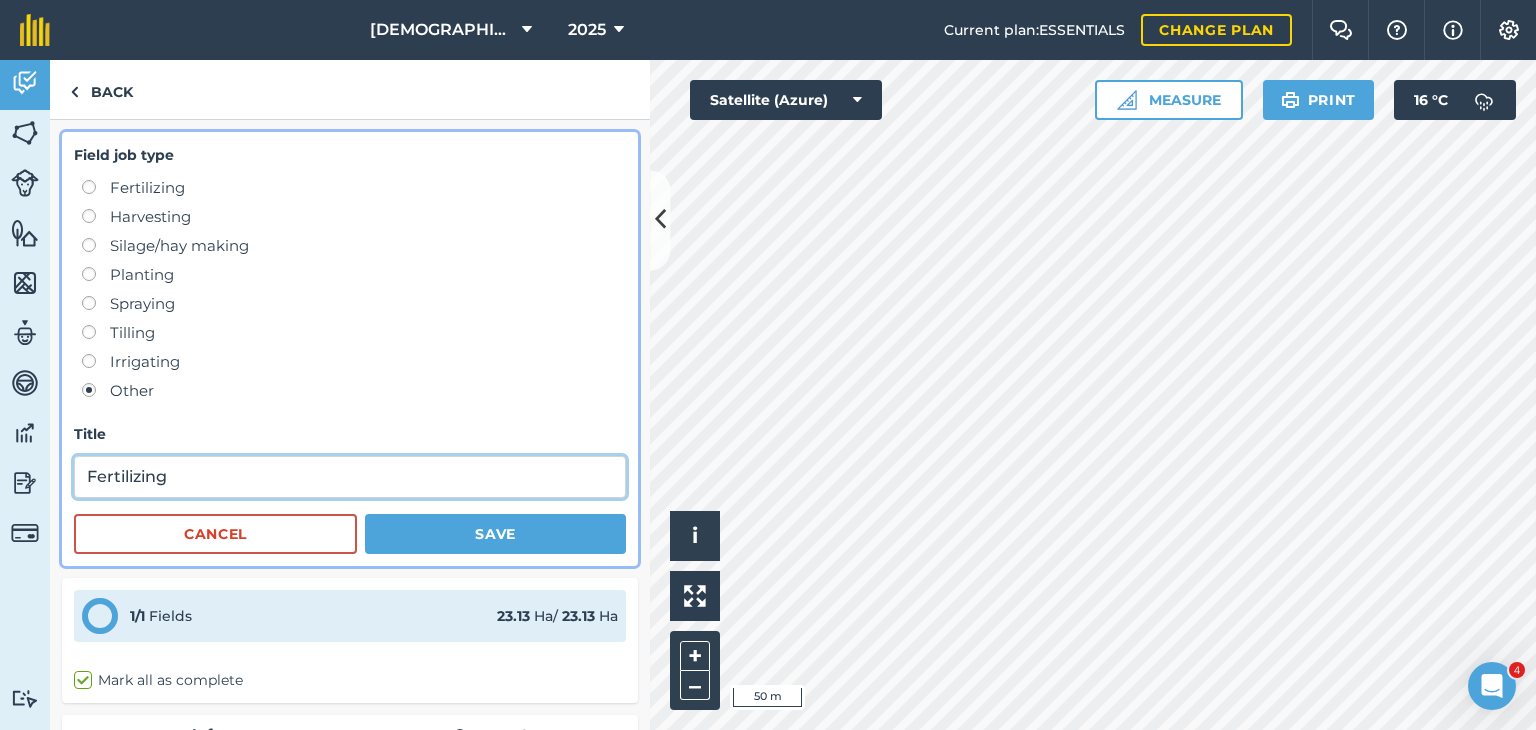 click on "Fertilizing" at bounding box center [350, 477] 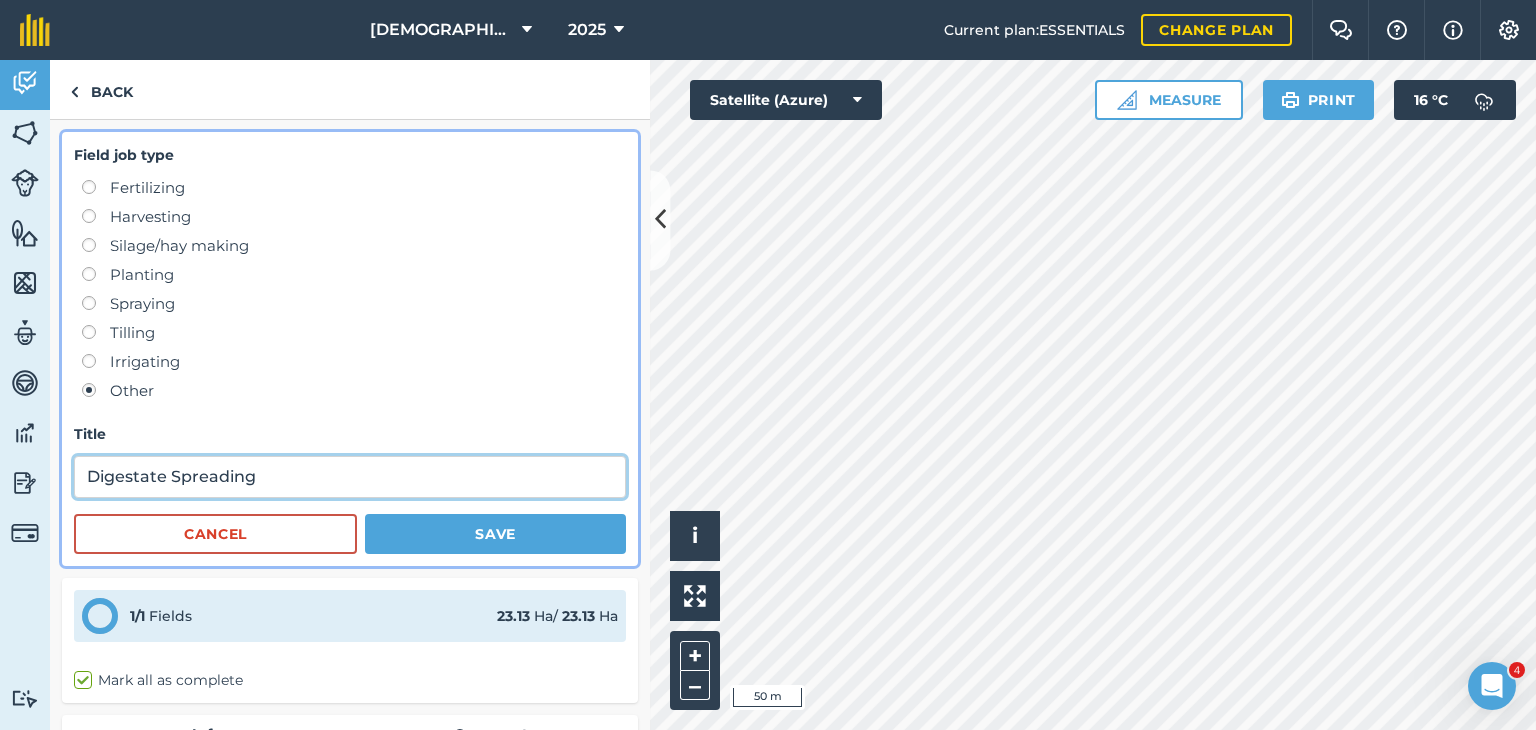 type on "Digestate Spreading" 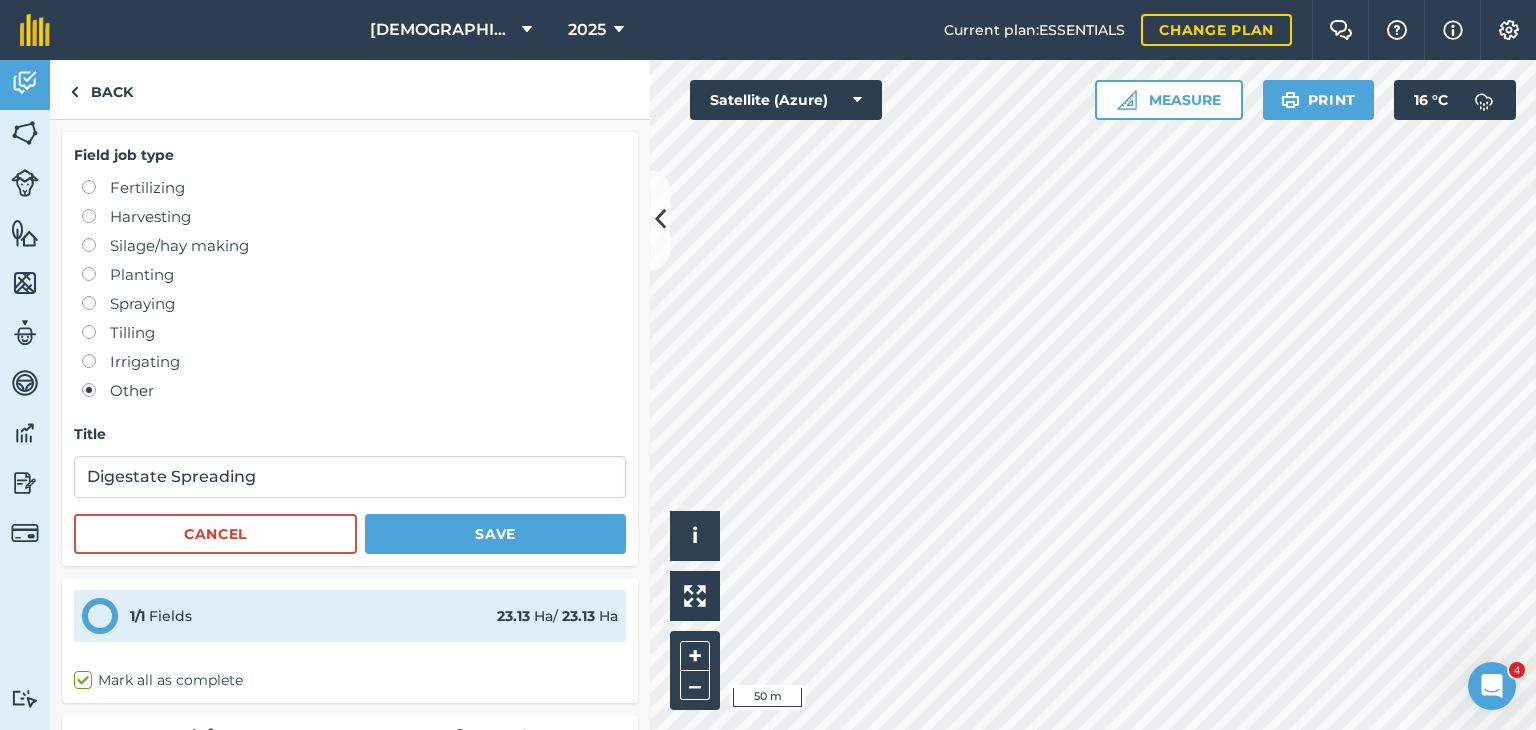 click on "Field job type Fertilizing Harvesting Silage/hay making Planting Spraying Tilling Irrigating Other Title Digestate Spreading Cancel Save" at bounding box center [350, 349] 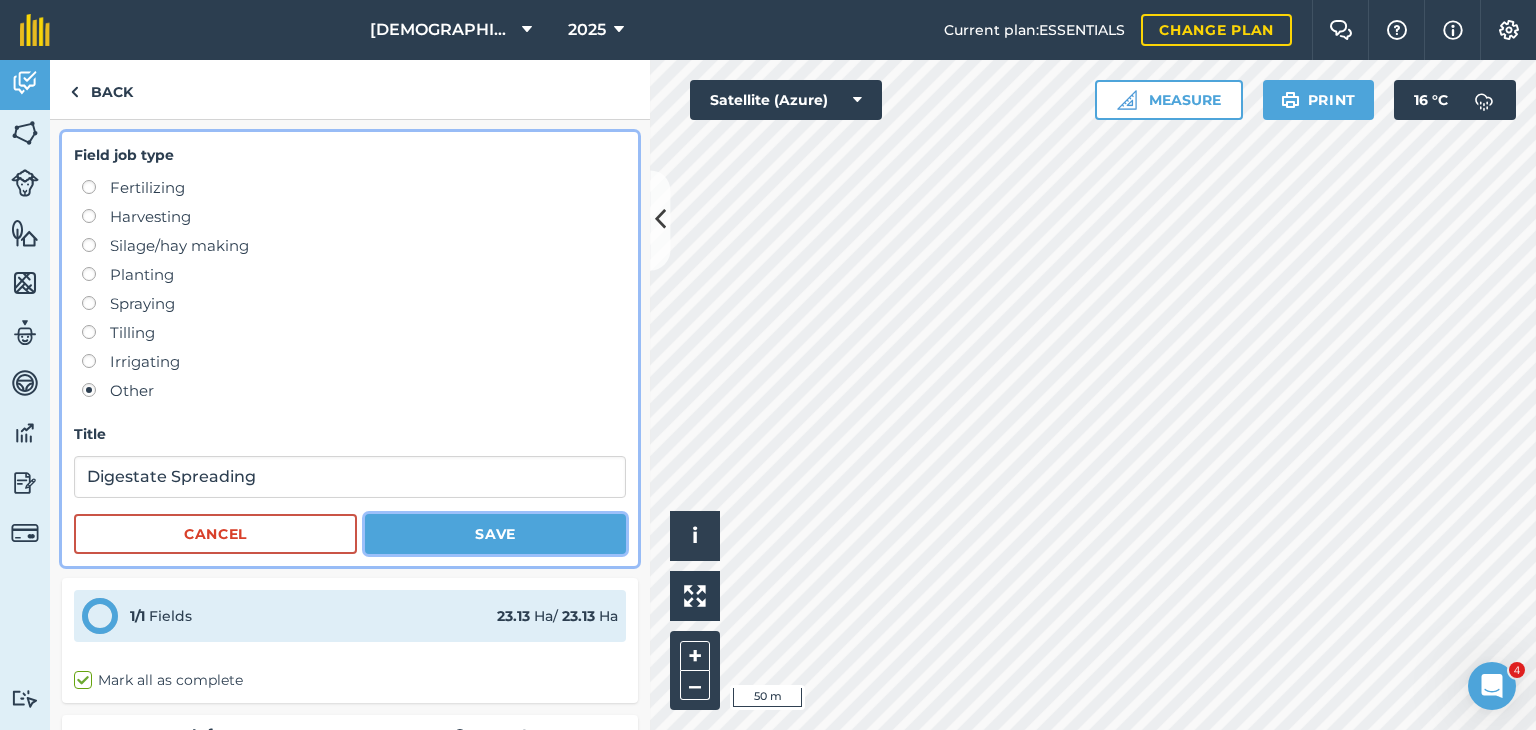 click on "Save" at bounding box center [495, 534] 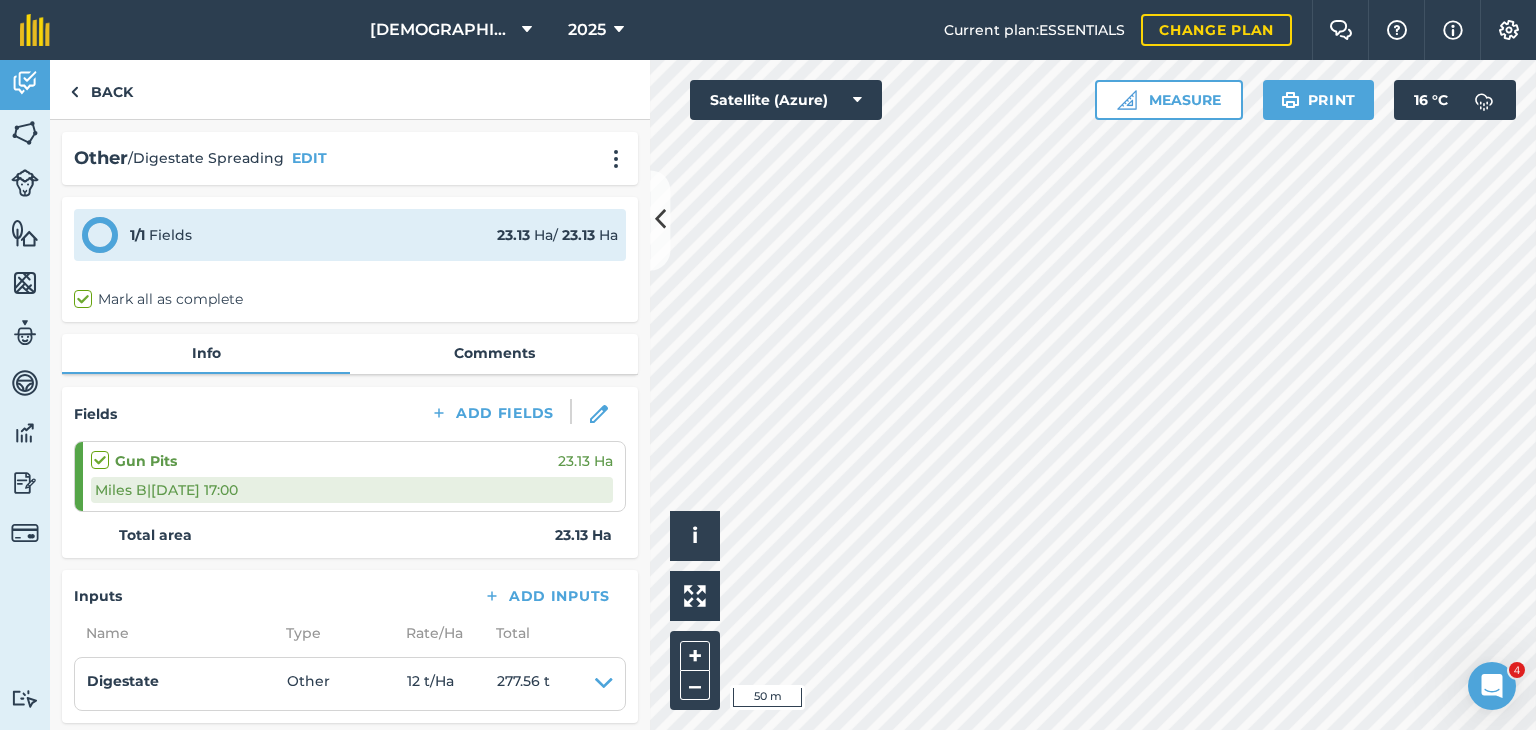 scroll, scrollTop: 0, scrollLeft: 0, axis: both 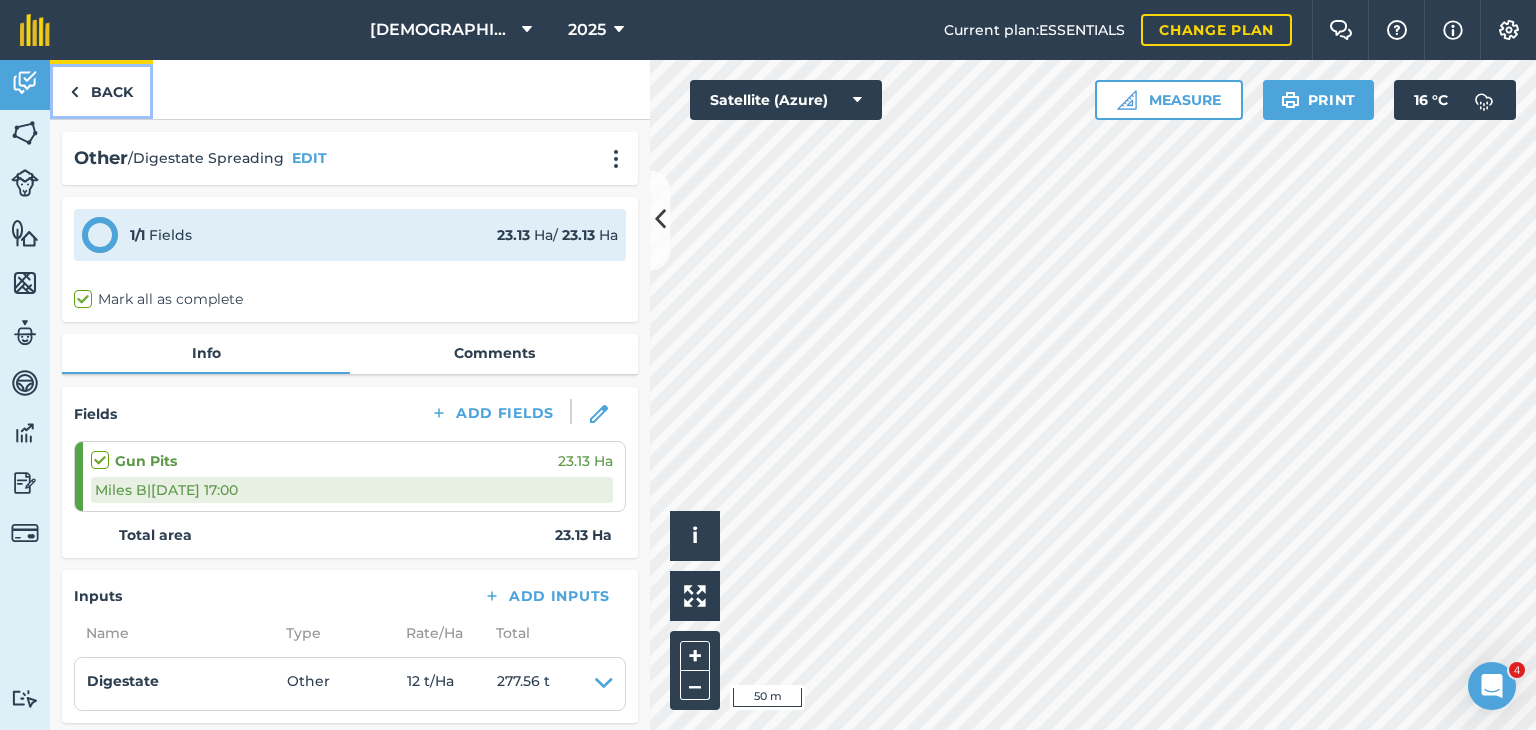 click at bounding box center (74, 92) 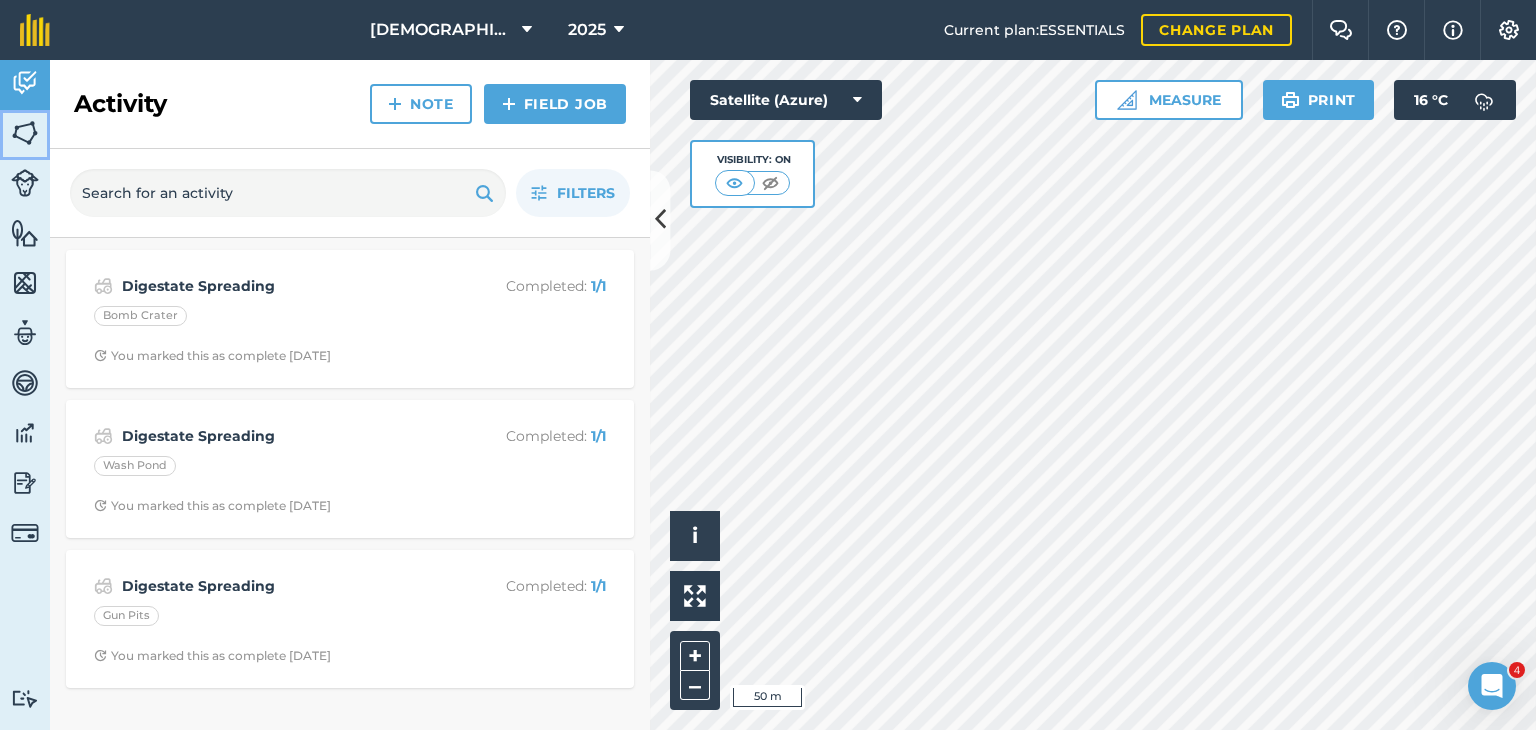 click at bounding box center (25, 133) 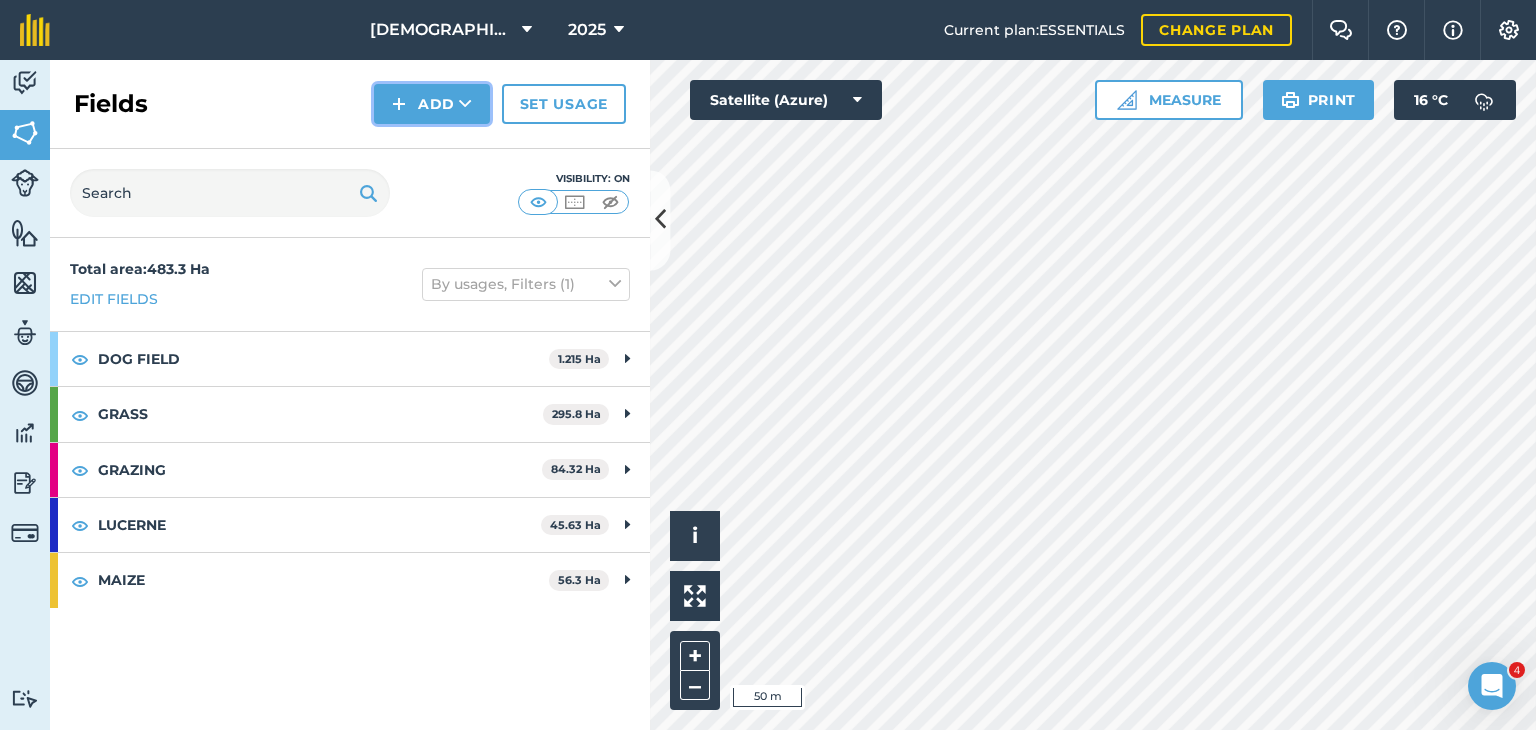 click on "Add" at bounding box center [432, 104] 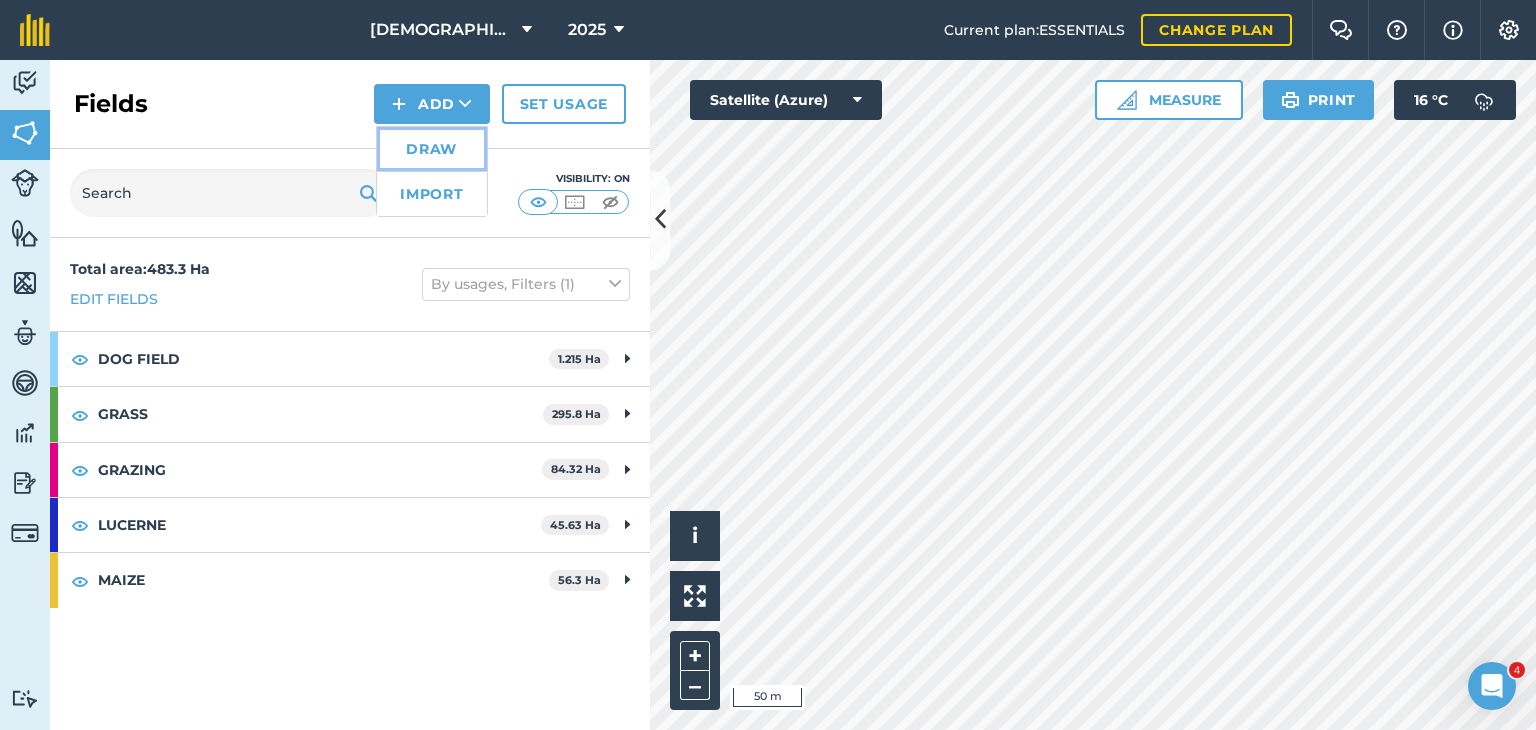 click on "Draw" at bounding box center (432, 149) 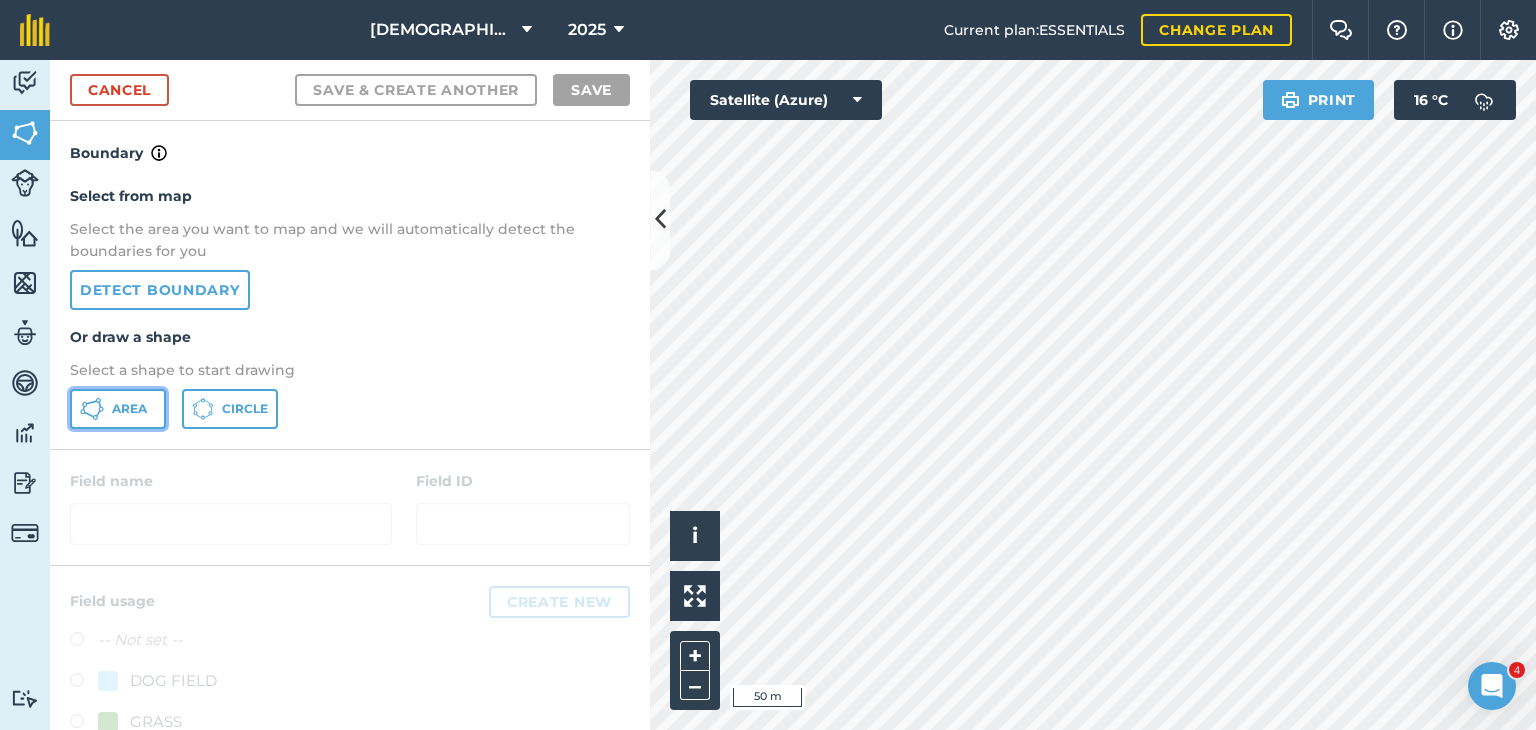 click on "Area" at bounding box center (129, 409) 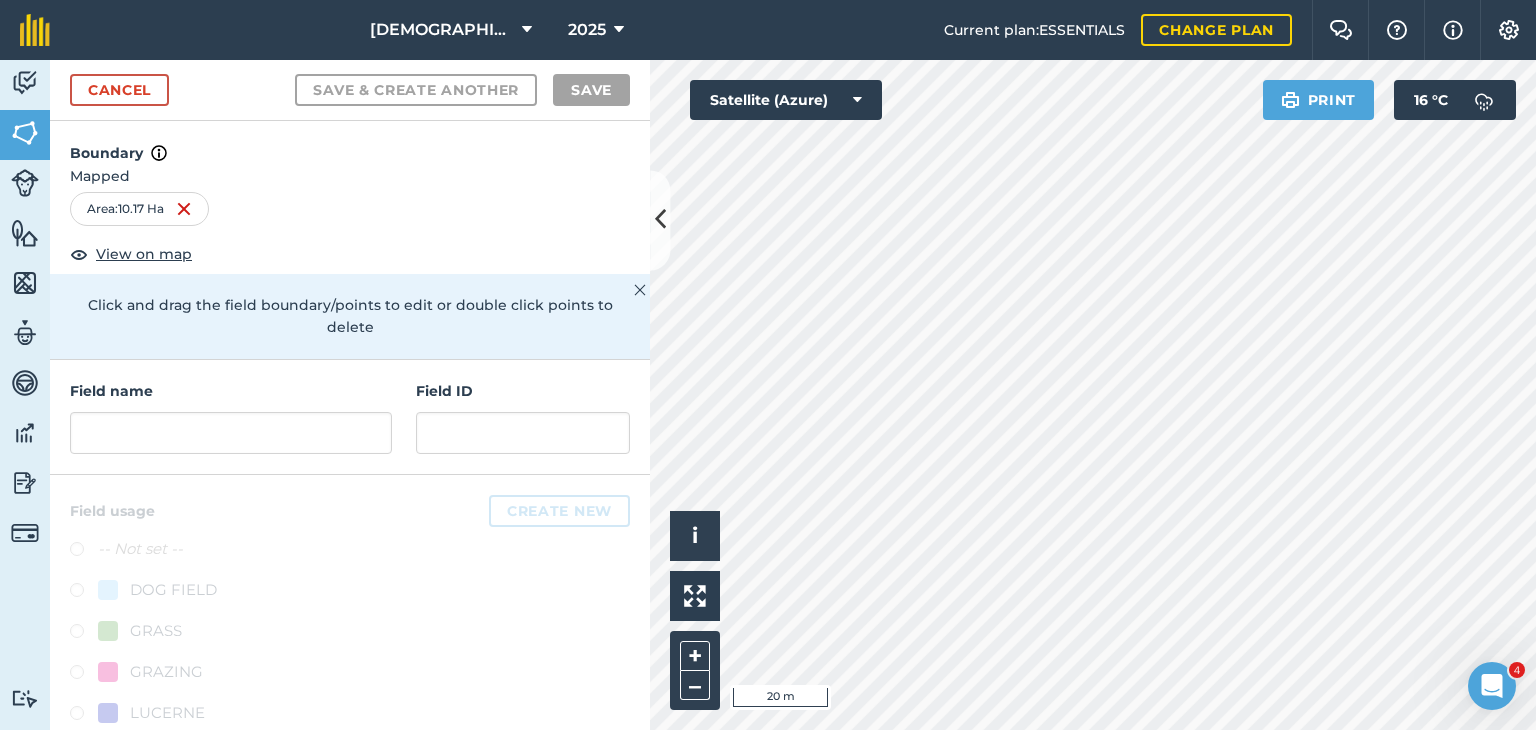 click on "Click to start drawing i © 2025 TomTom, Microsoft 20 m + – Satellite (Azure) Print 16   ° C" at bounding box center [1093, 395] 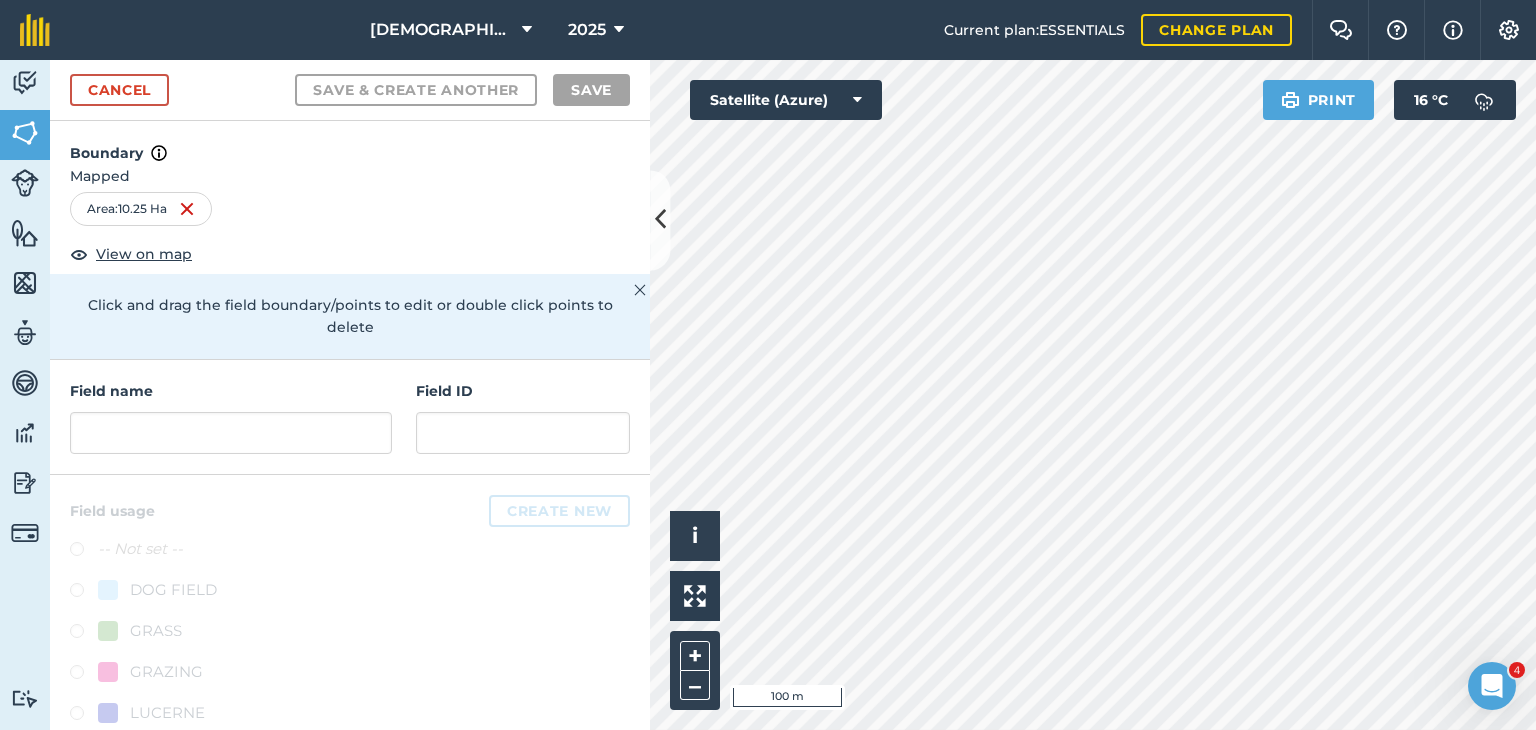 click on "Field name" at bounding box center (231, 391) 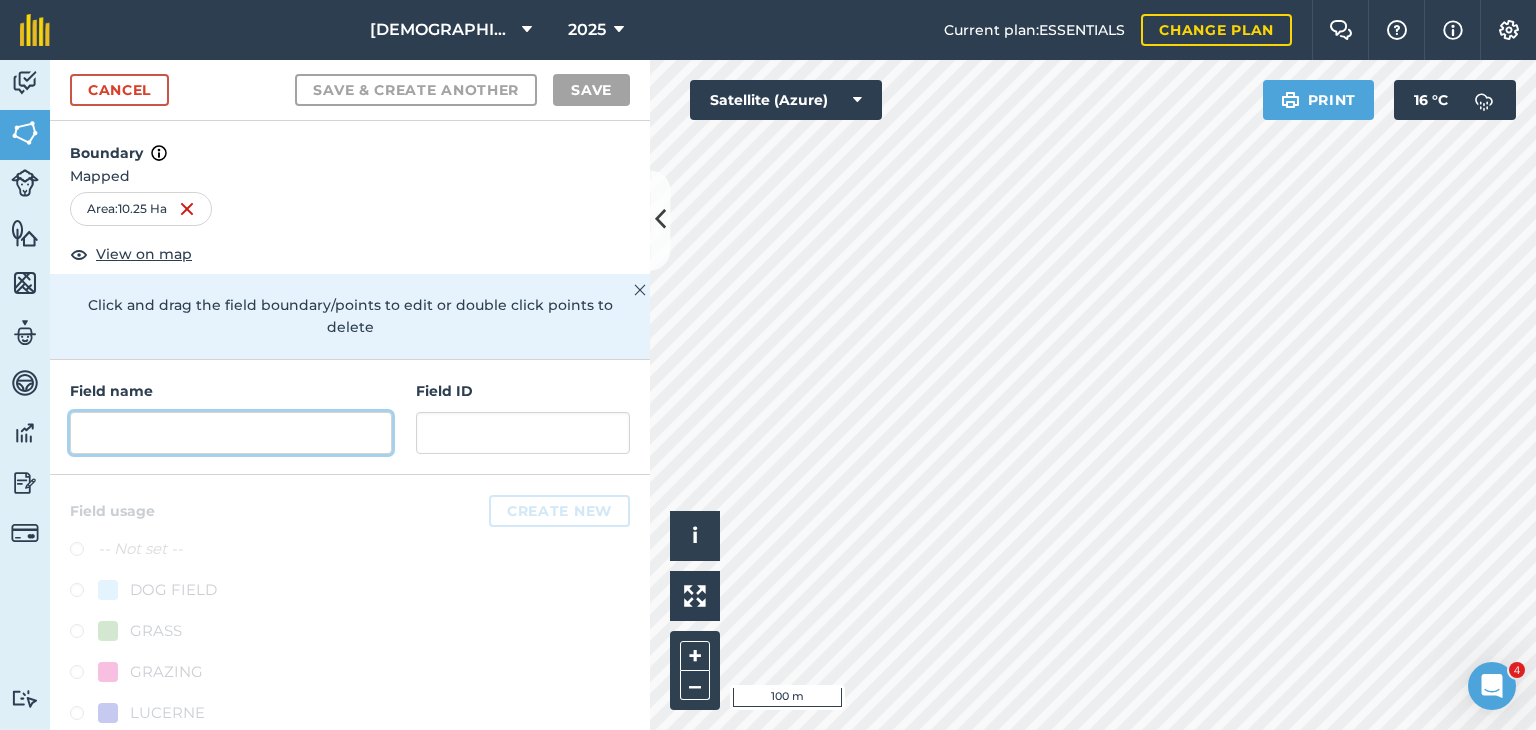 click at bounding box center (231, 433) 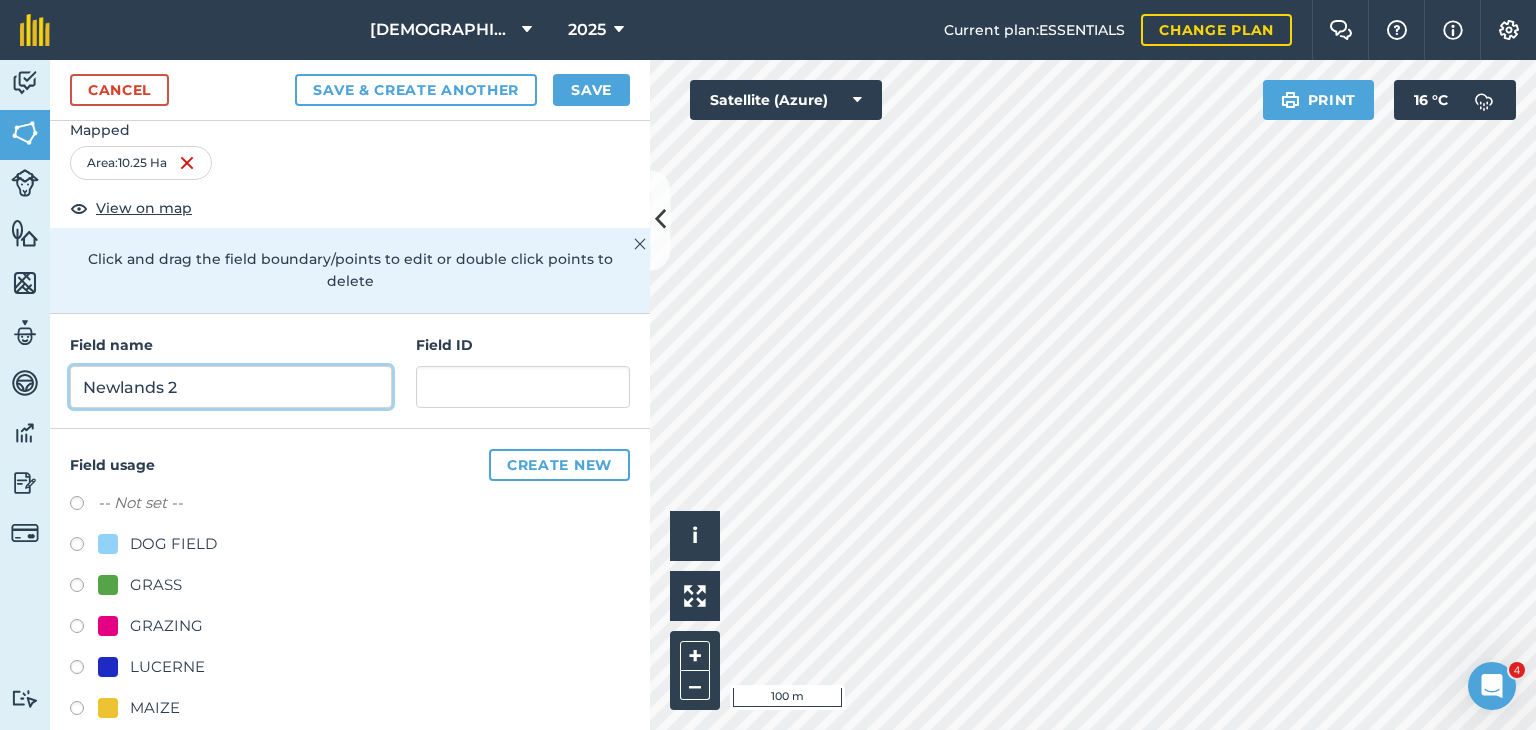 scroll, scrollTop: 72, scrollLeft: 0, axis: vertical 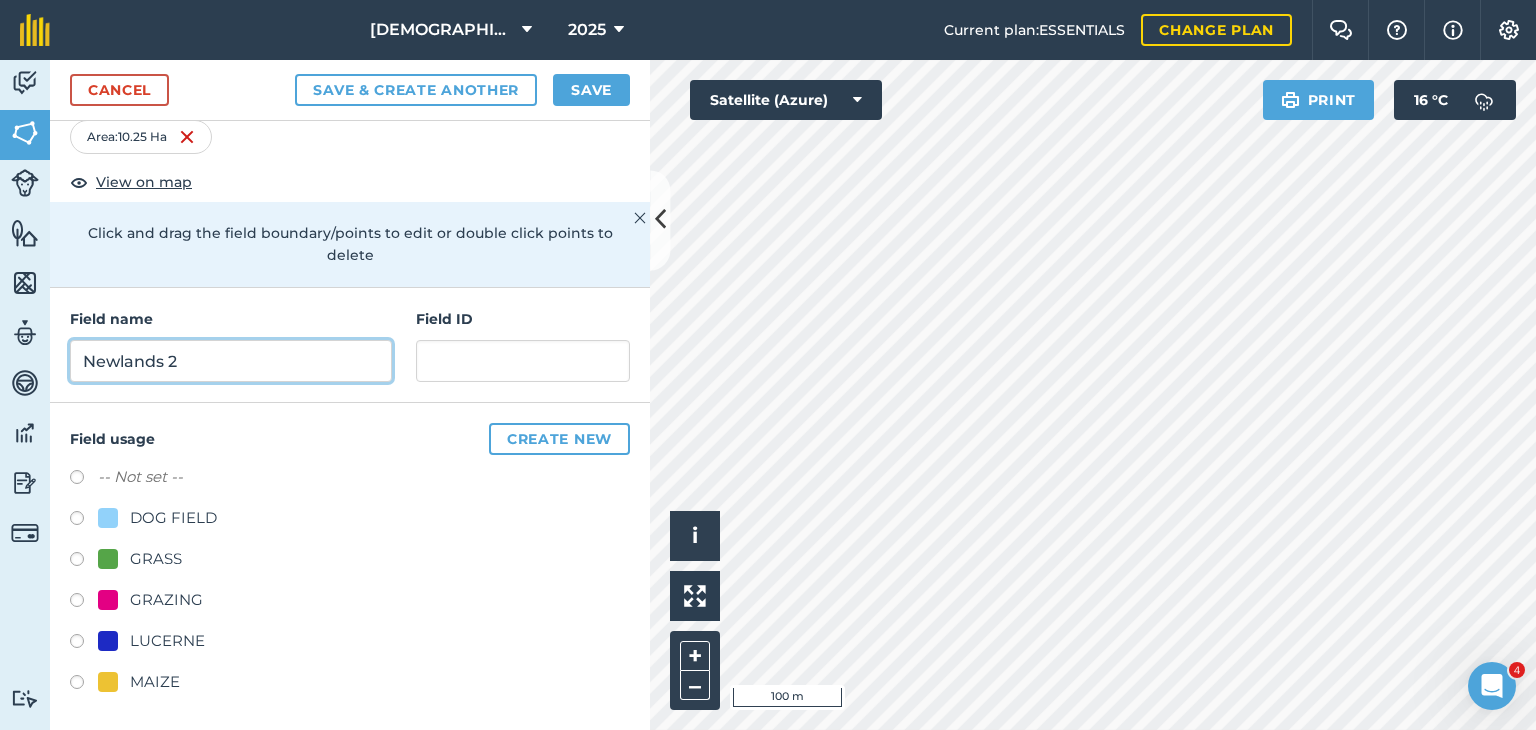 type on "Newlands 2" 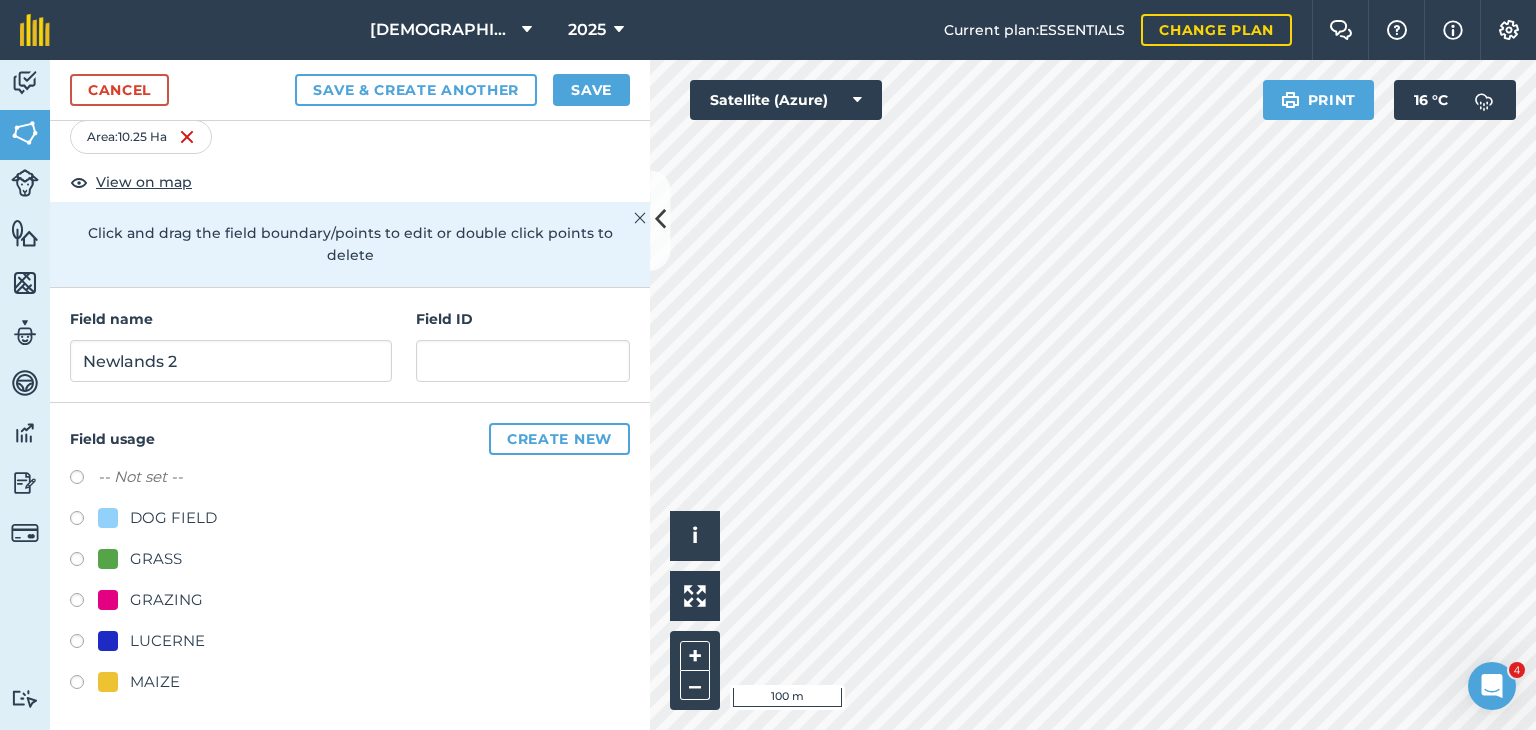 click at bounding box center (84, 562) 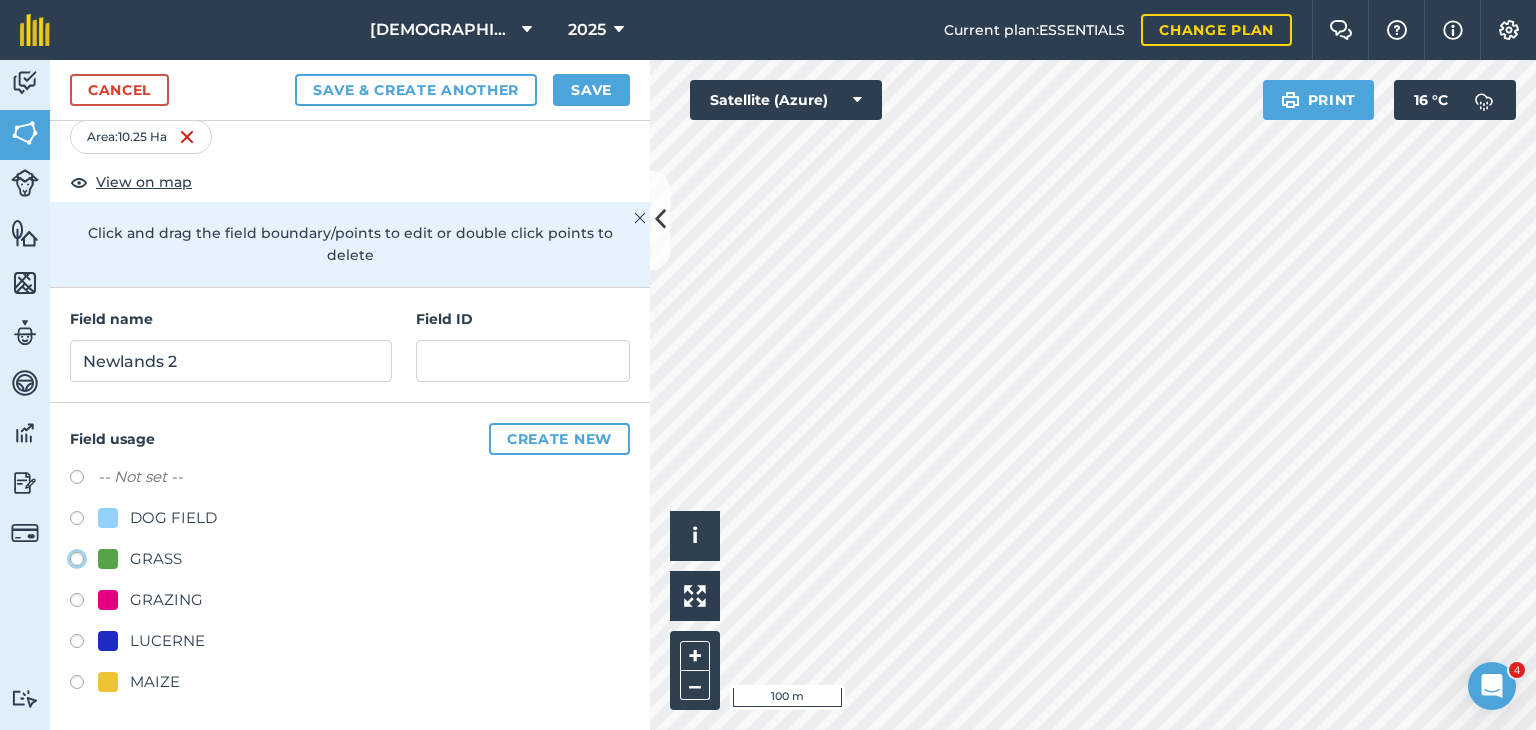 click on "GRASS" at bounding box center (-9923, 558) 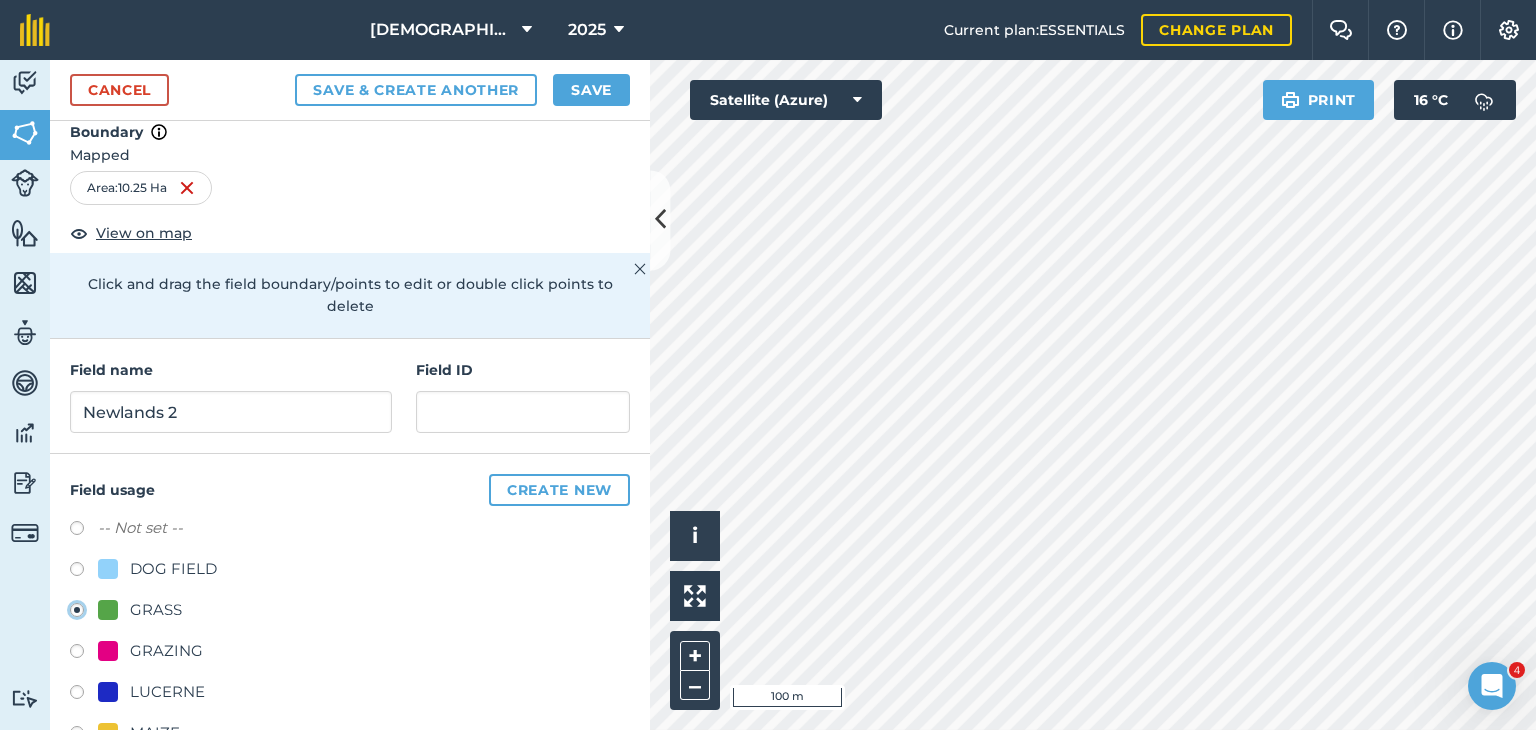 scroll, scrollTop: 0, scrollLeft: 0, axis: both 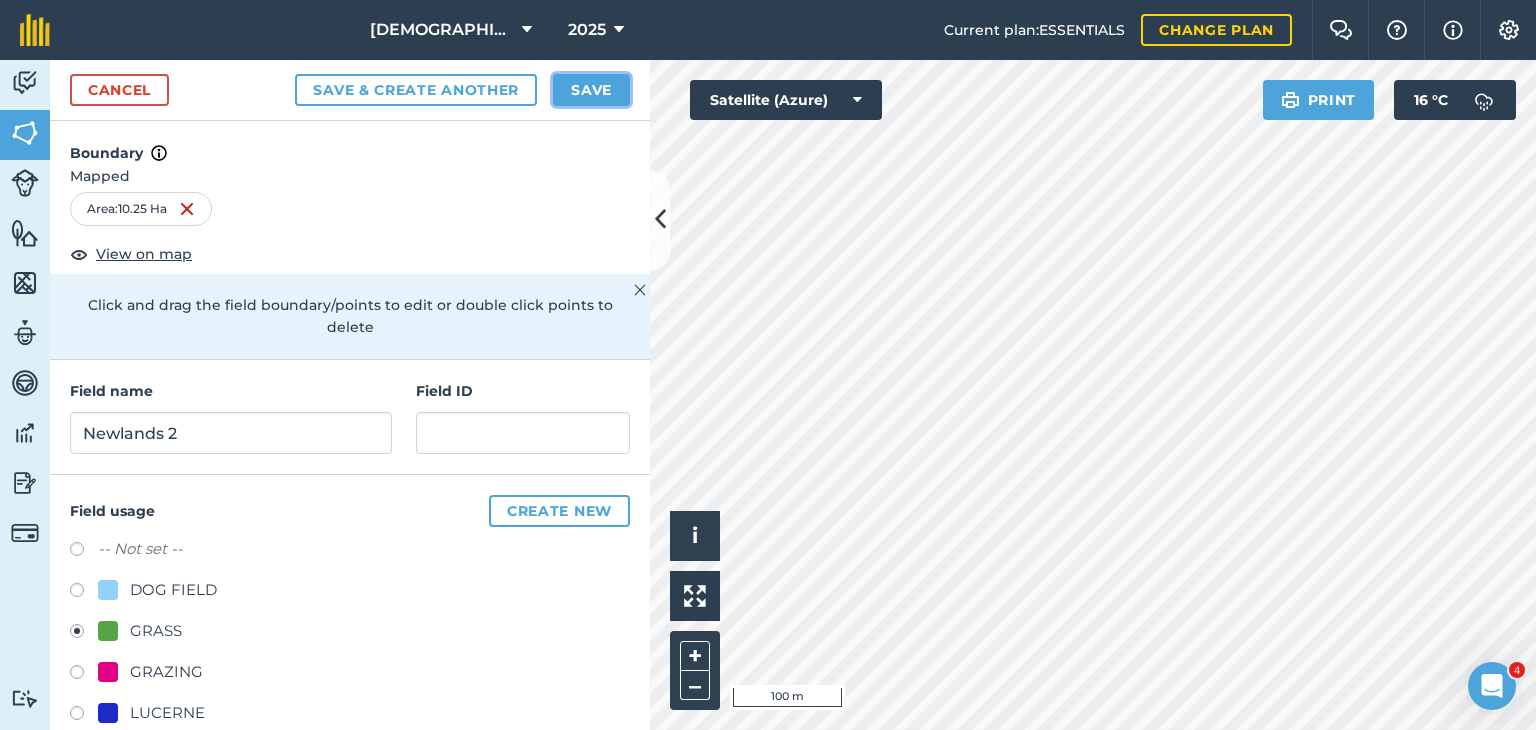 click on "Save" at bounding box center (591, 90) 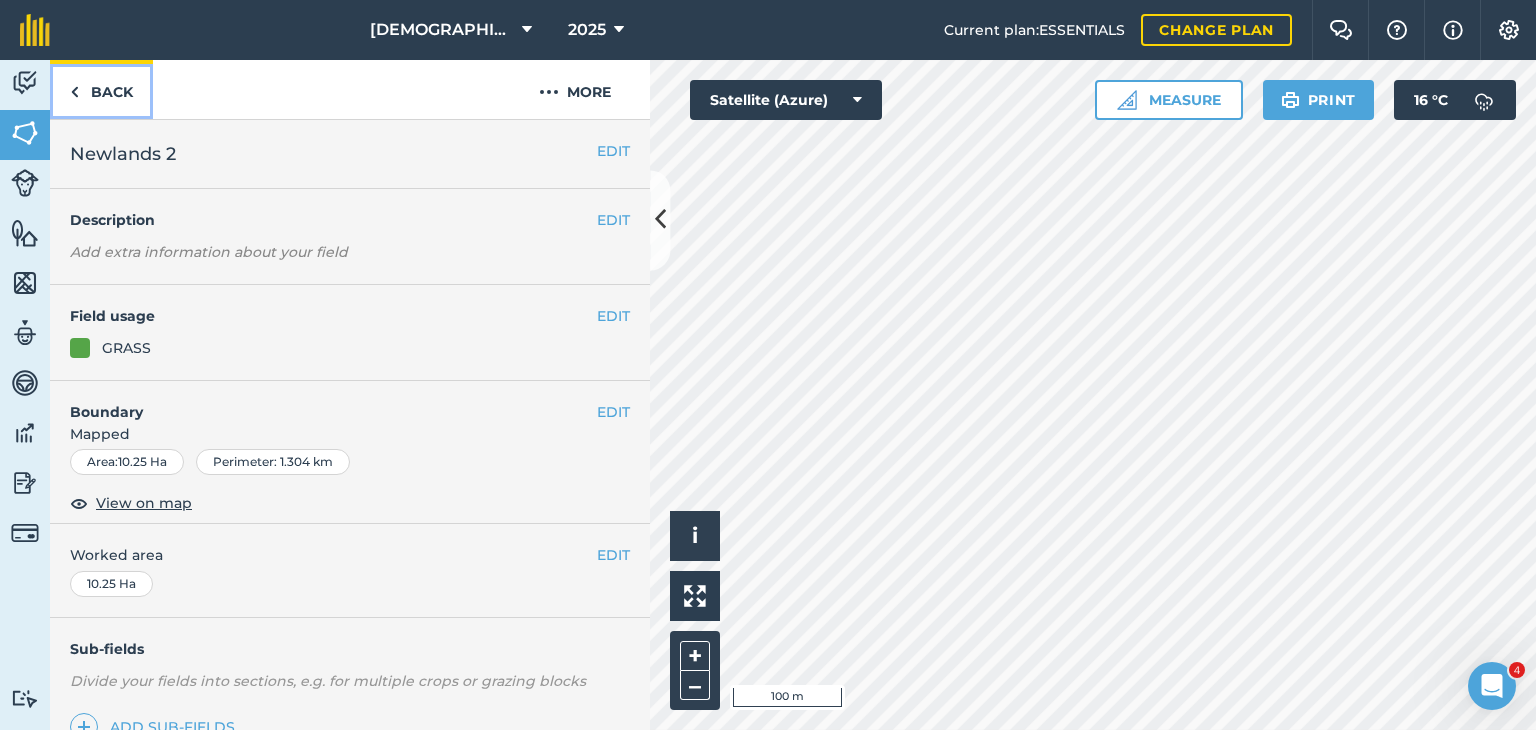 click on "Back" at bounding box center [101, 89] 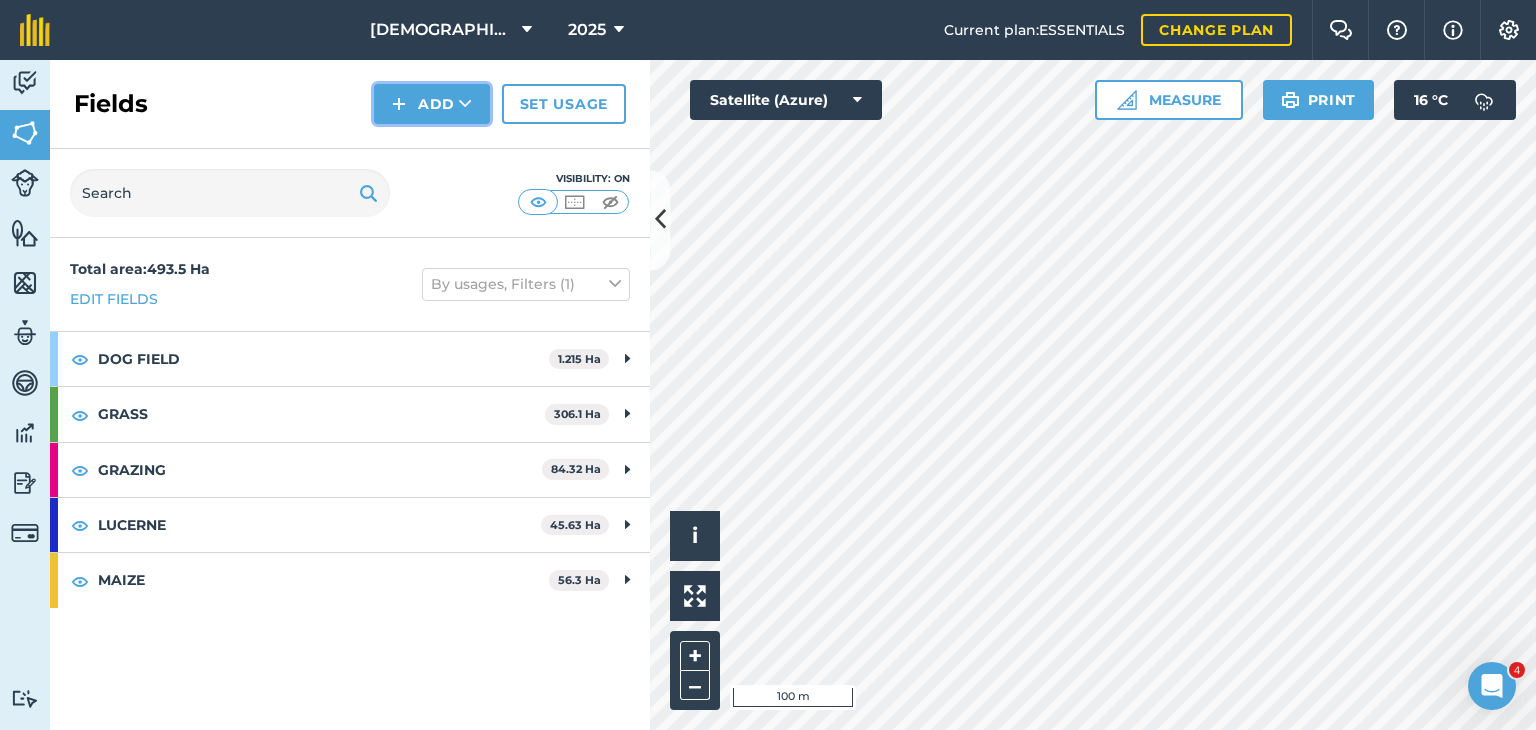 click on "Add" at bounding box center [432, 104] 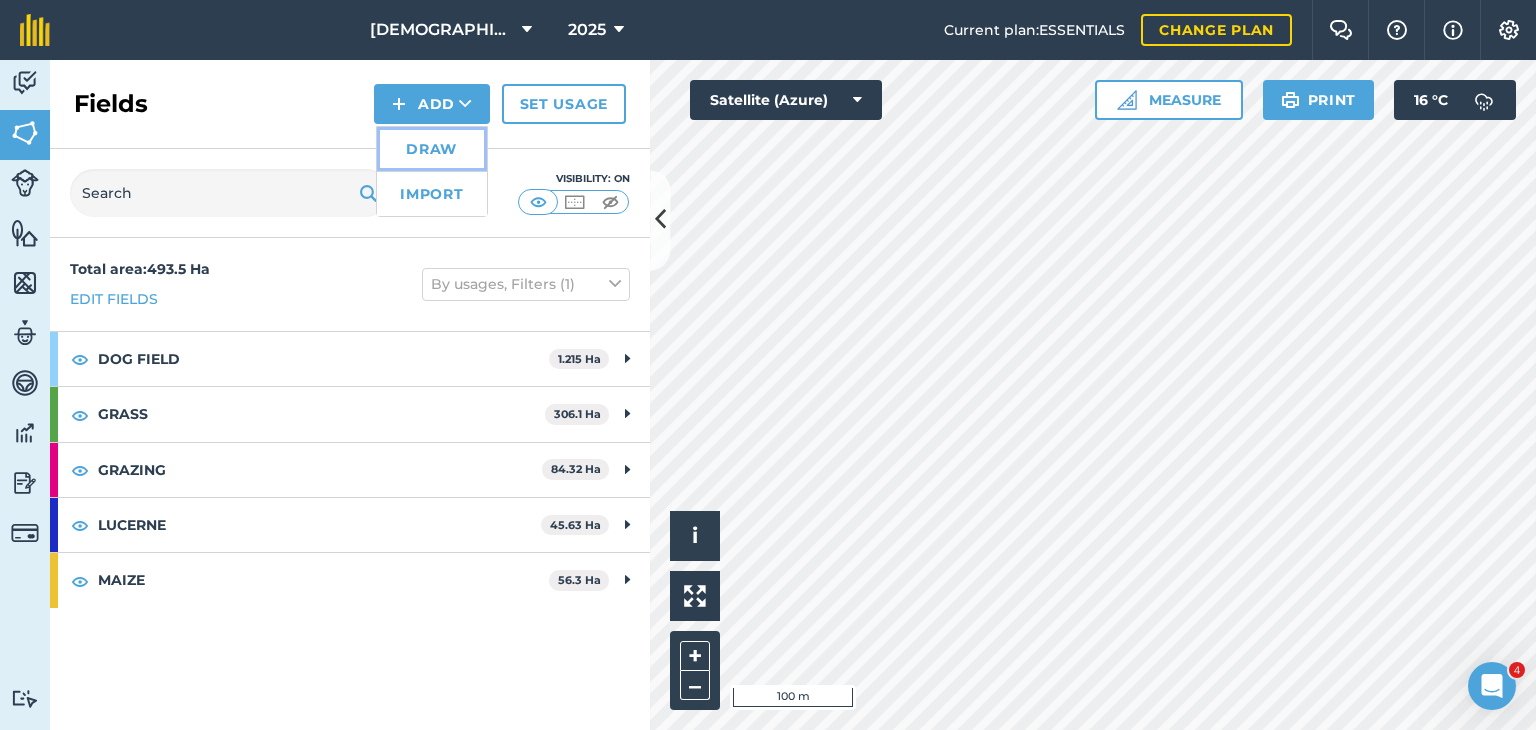 click on "Draw" at bounding box center (432, 149) 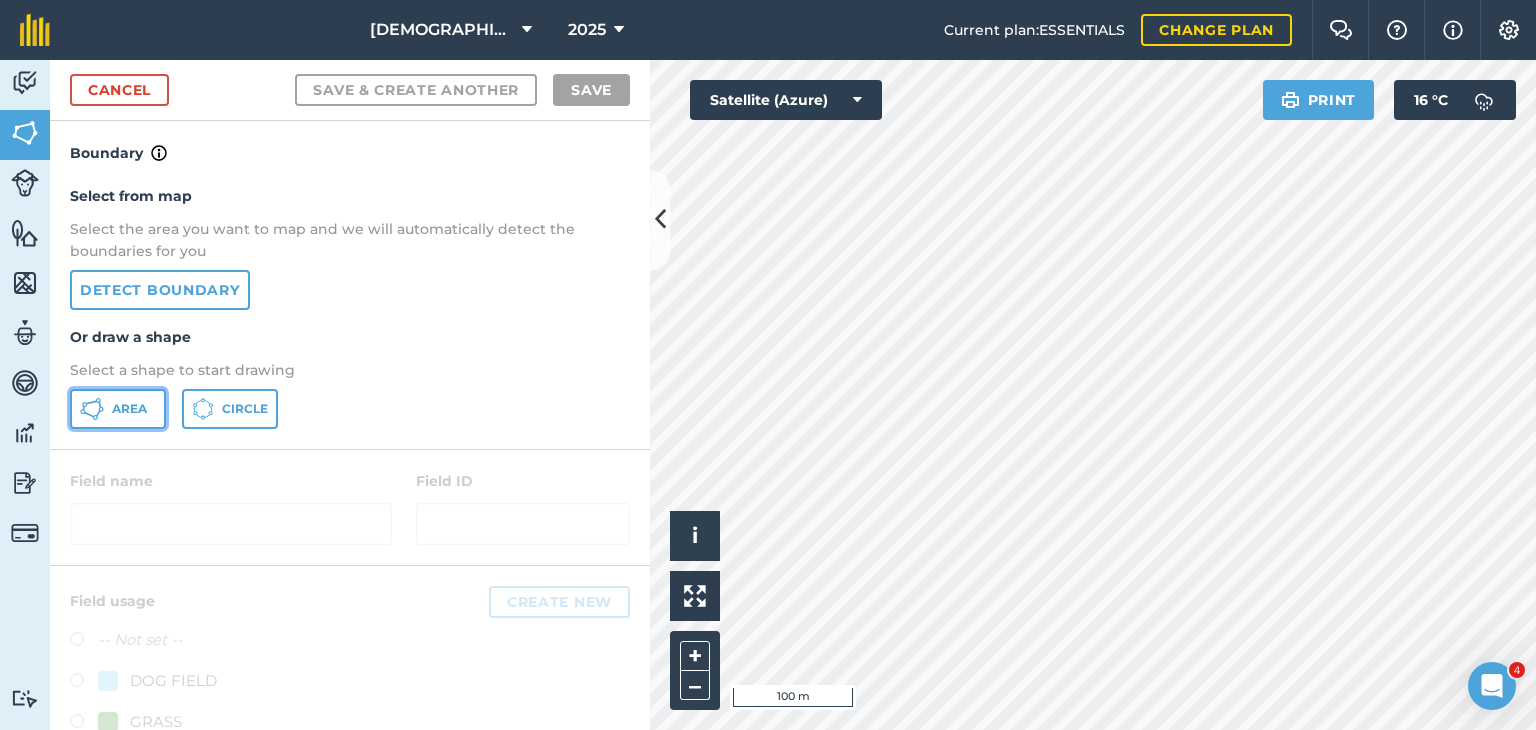 click on "Area" at bounding box center [118, 409] 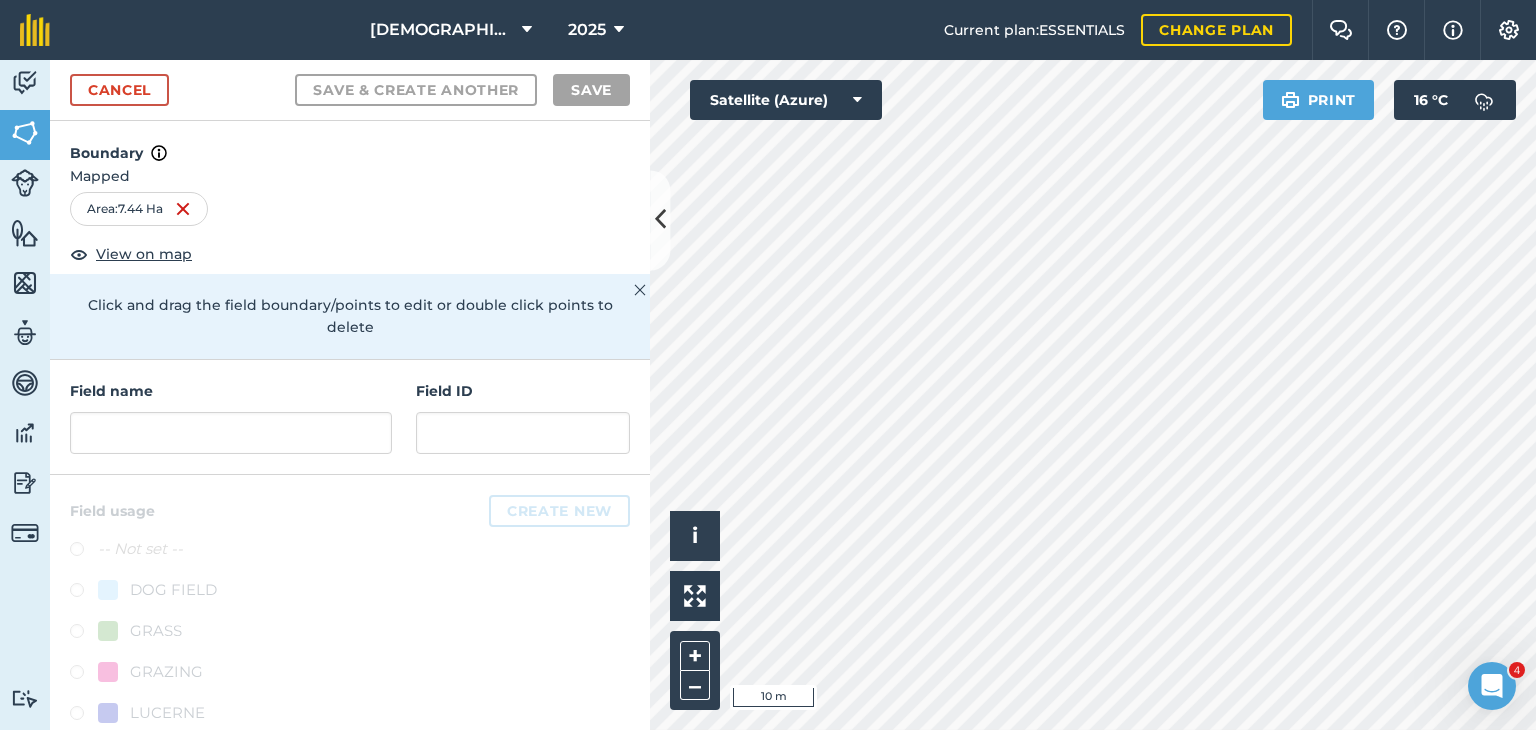 click on "Church Farm Services 2025 Current plan :  ESSENTIALS   Change plan Farm Chat Help Info Settings Church Farm Services  -  2025 Reproduced with the permission of  Microsoft Printed on  [DATE] Field usages No usage set DOG FIELD GRASS GRAZING LUCERNE MAIZE Activity Fields Livestock Features Maps Team Vehicles Data Reporting Billing Tutorials Tutorials Cancel Save & Create Another Save Boundary   Mapped Area :  7.44   Ha   View on map Click and drag the field boundary/points to edit or double click points to delete Field name Field ID Field usage   Create new -- Not set -- DOG FIELD GRASS GRAZING LUCERNE MAIZE Click to start drawing i © 2025 TomTom, Microsoft 10 m + – Satellite (Azure) Print 16   ° C" at bounding box center (768, 365) 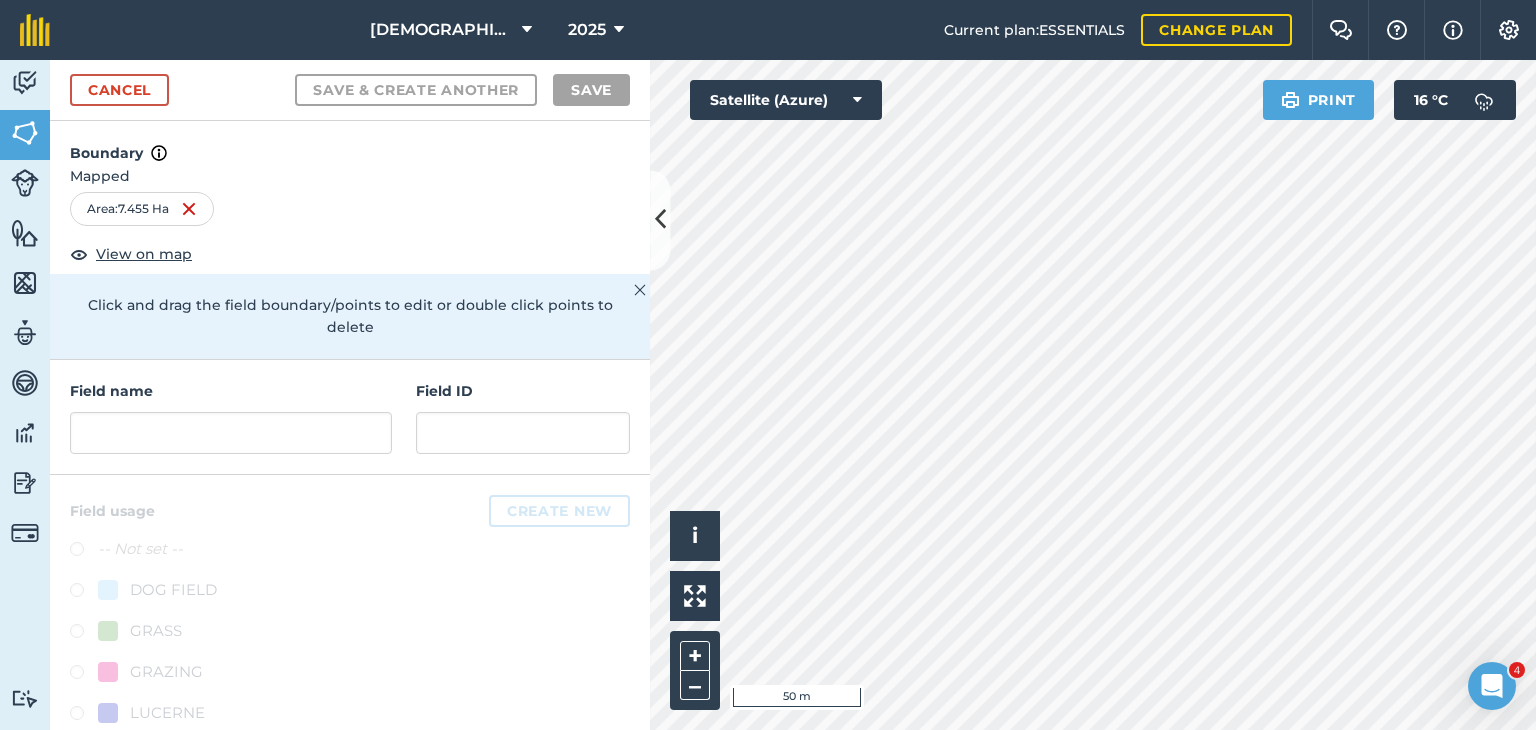 click on "Click to start drawing i © 2025 TomTom, Microsoft 50 m + – Satellite (Azure) Print 16   ° C" at bounding box center [1093, 395] 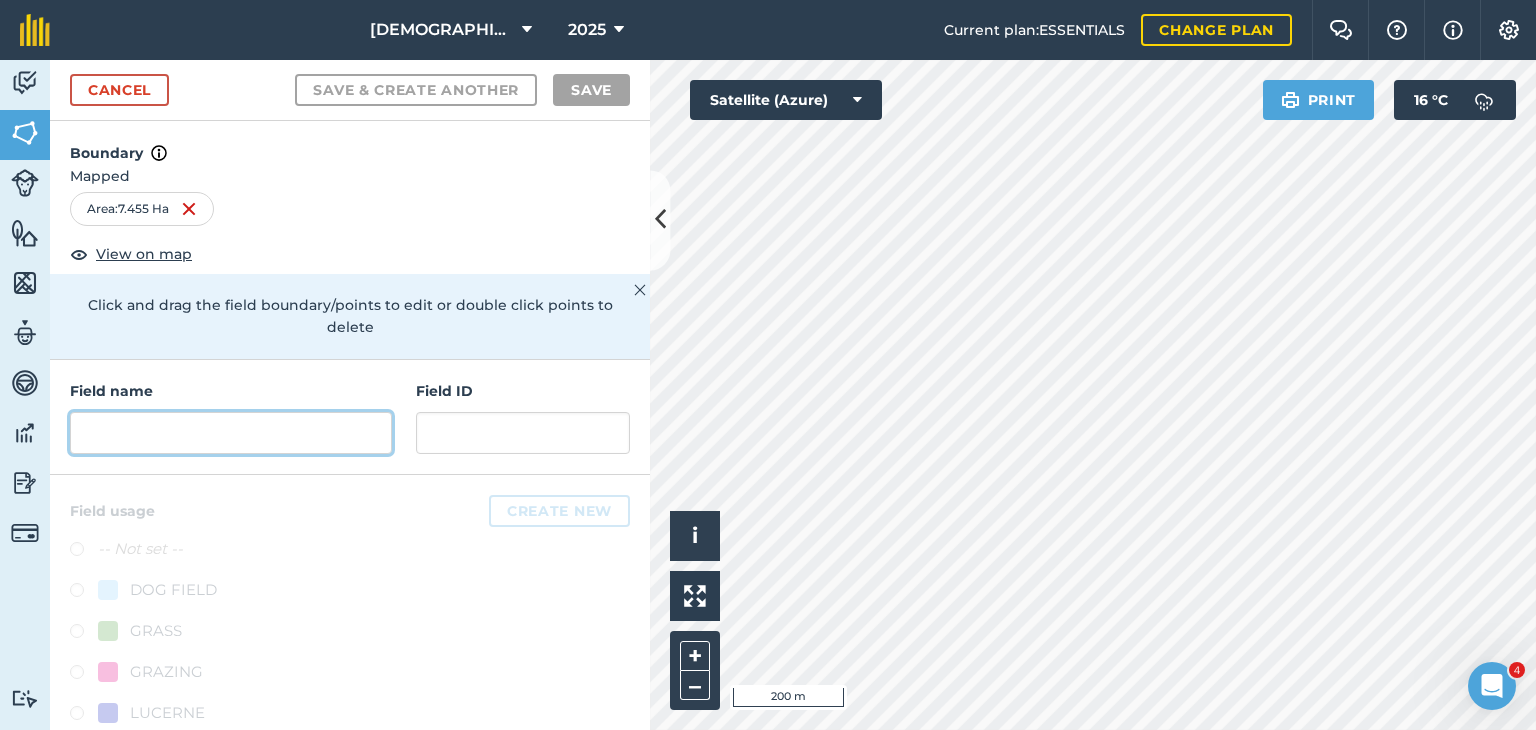 click at bounding box center [231, 433] 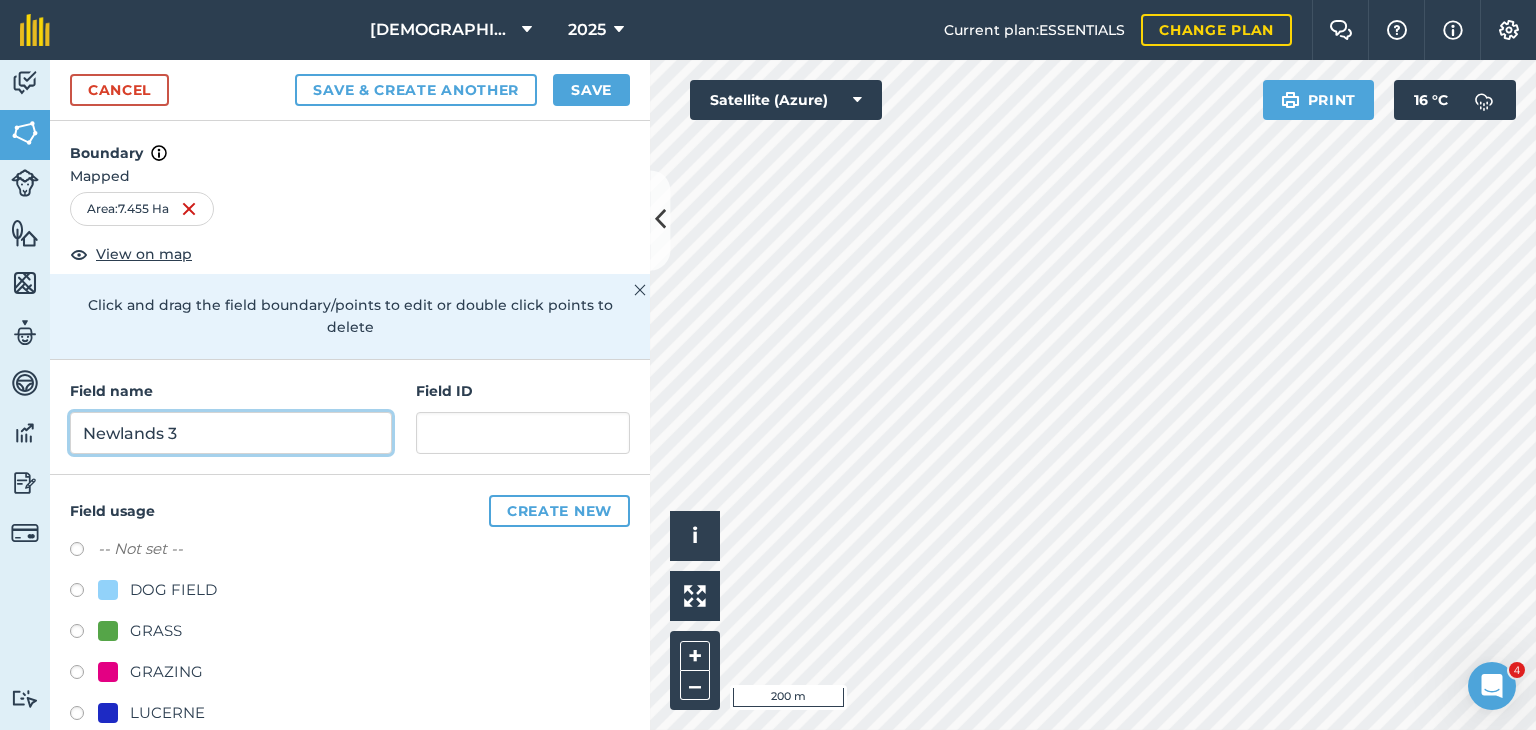 type on "Newlands 3" 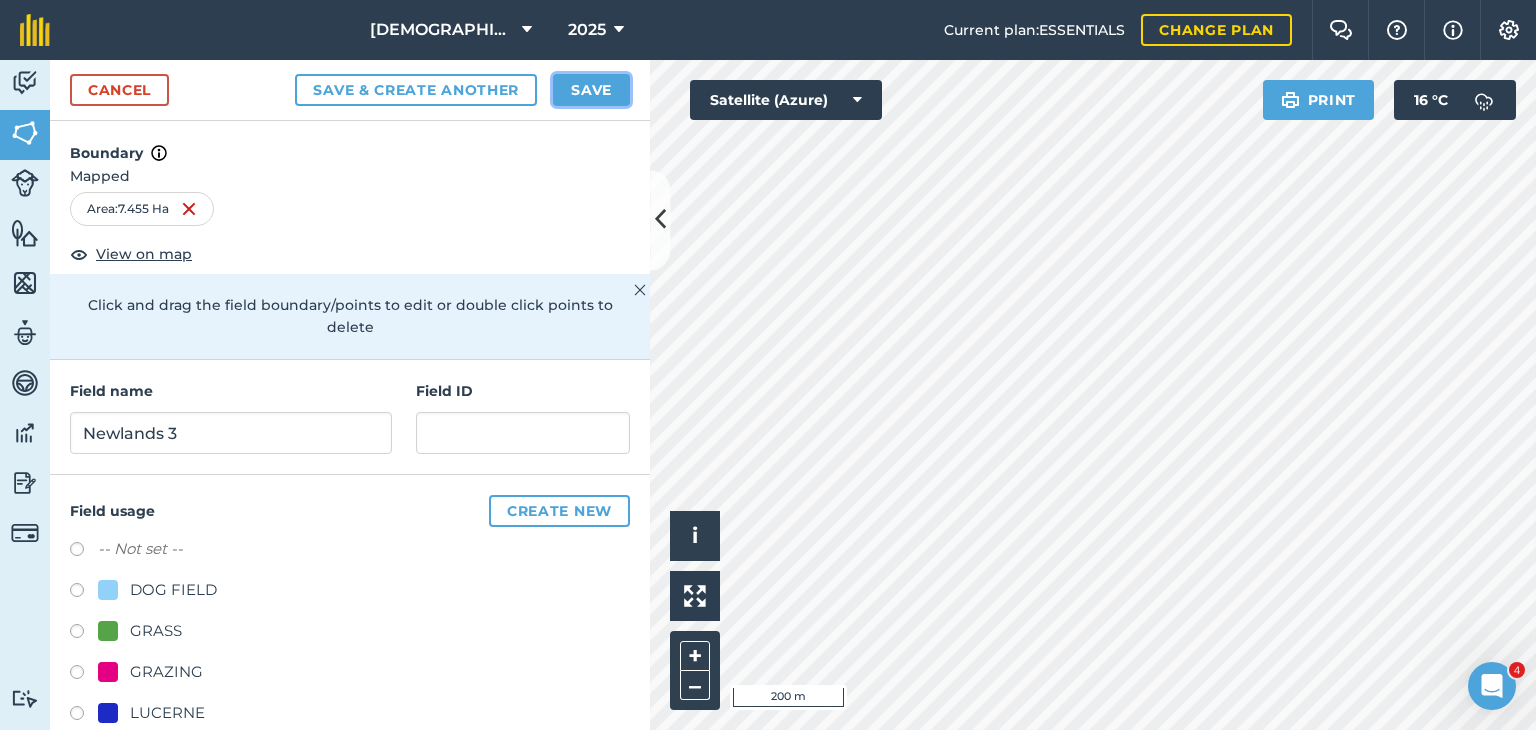 click on "Save" at bounding box center (591, 90) 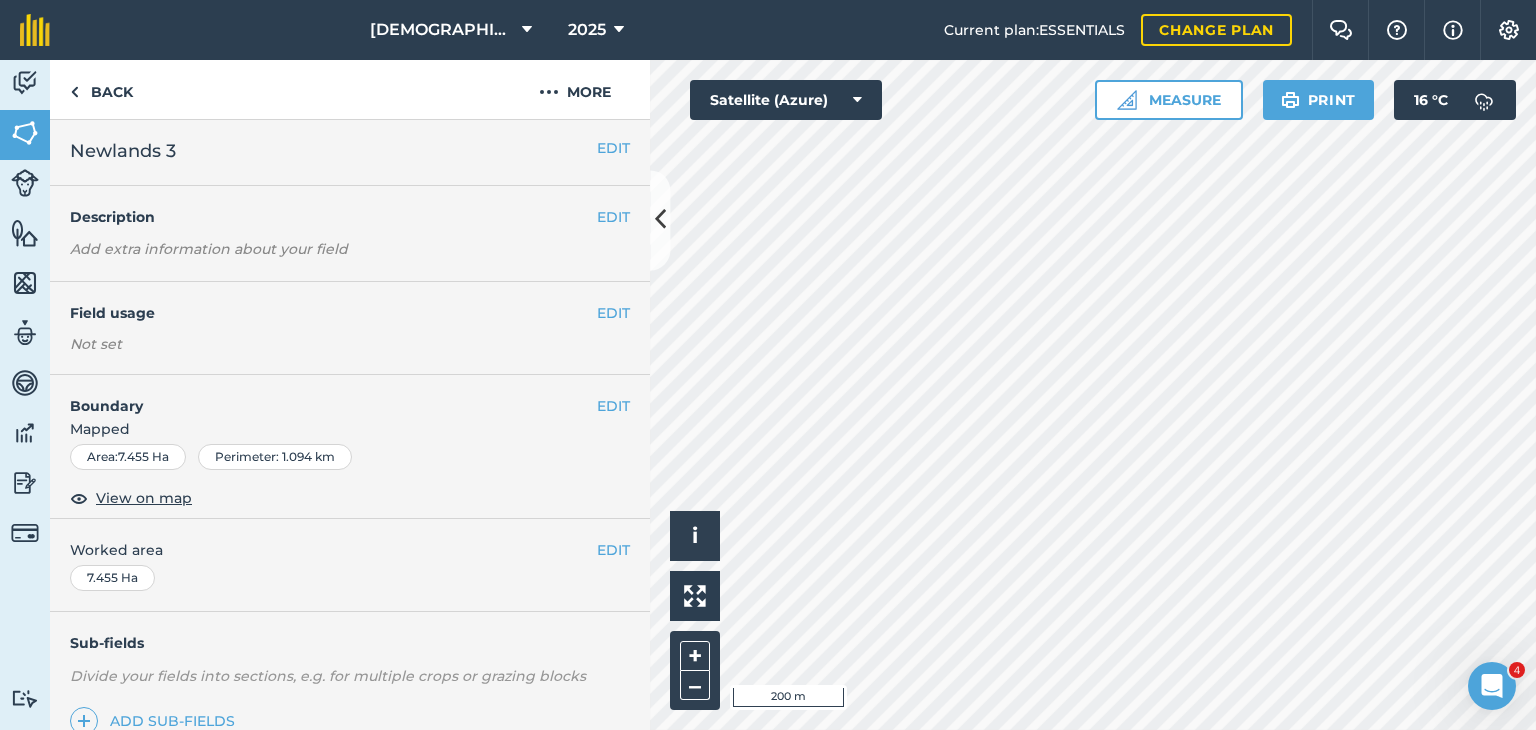 scroll, scrollTop: 0, scrollLeft: 0, axis: both 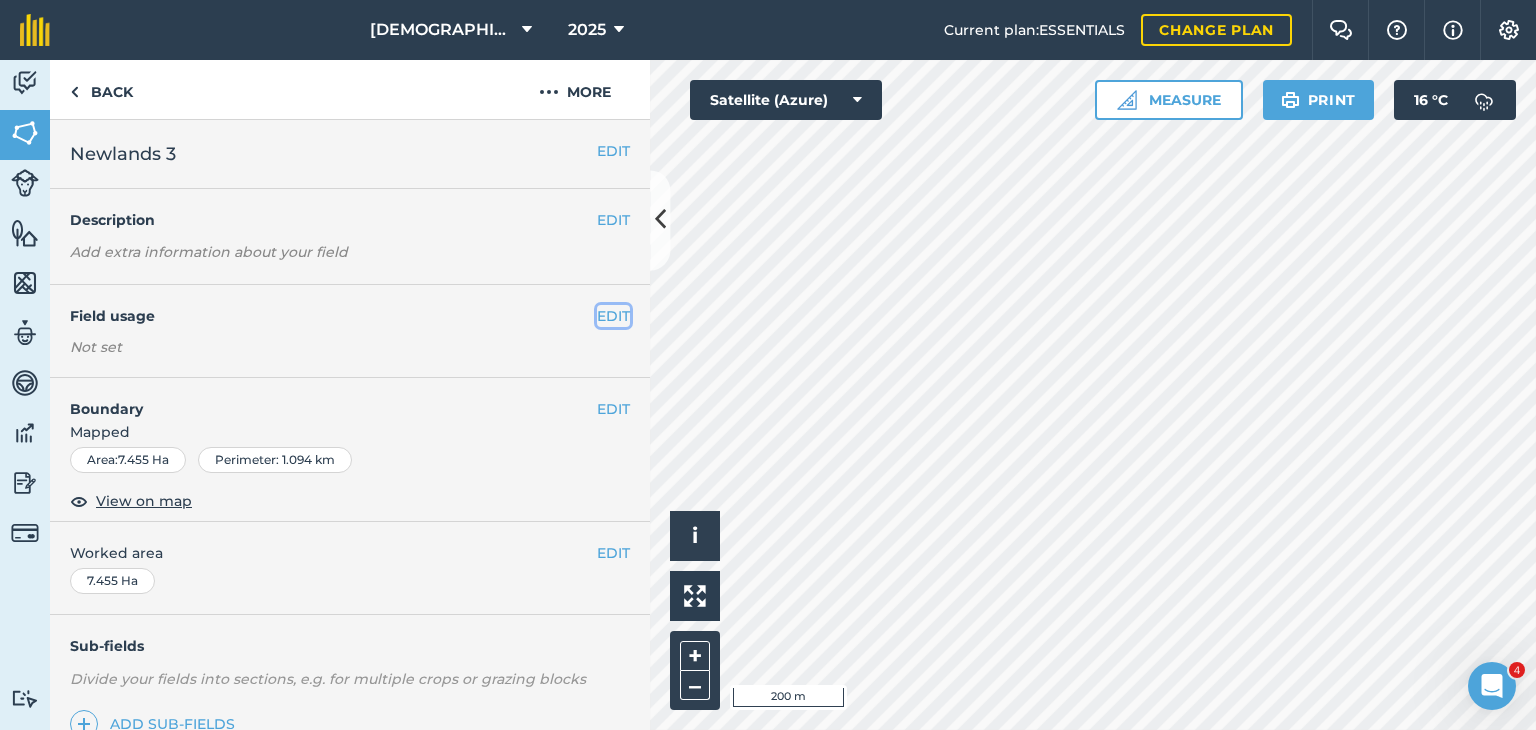 click on "EDIT" at bounding box center [613, 316] 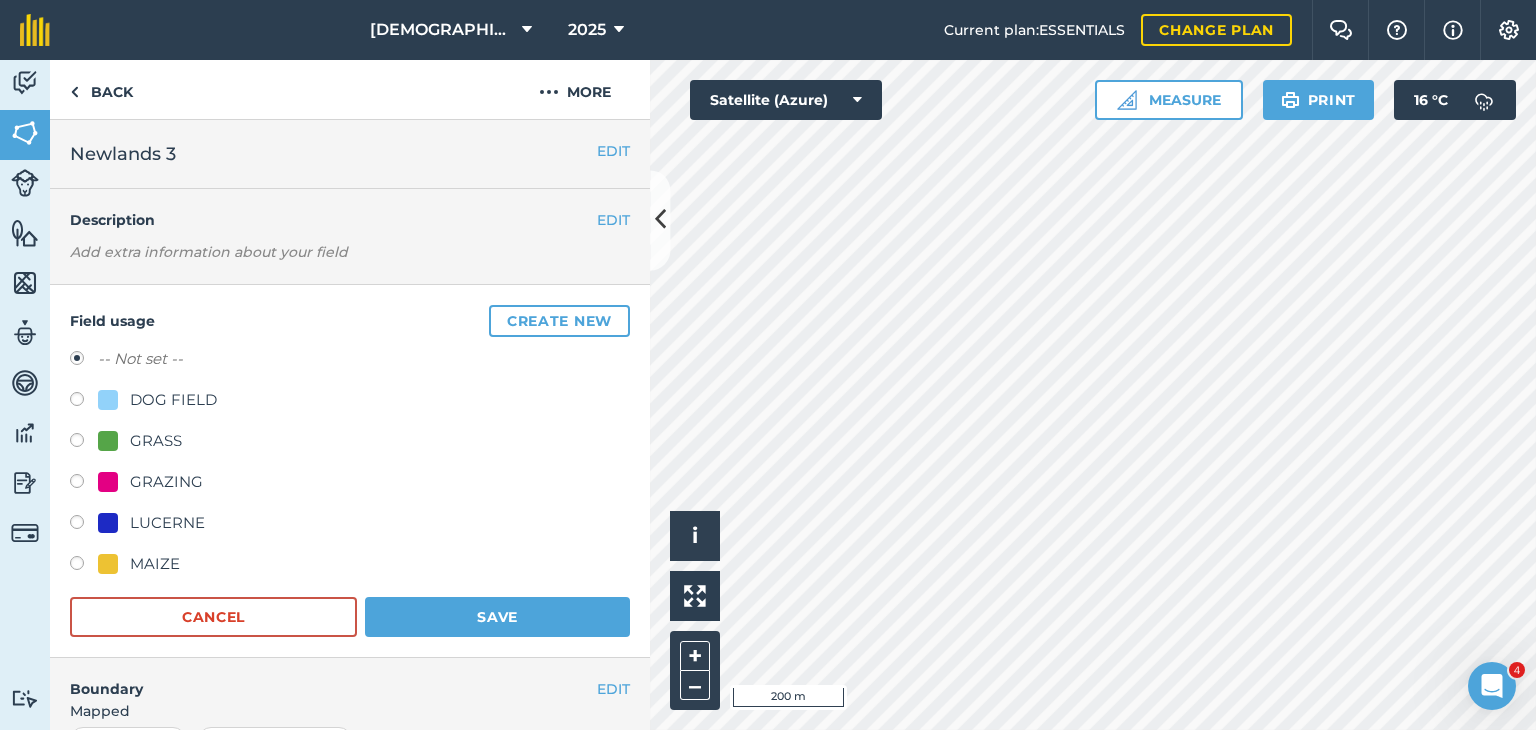 click on "GRASS" at bounding box center (350, 443) 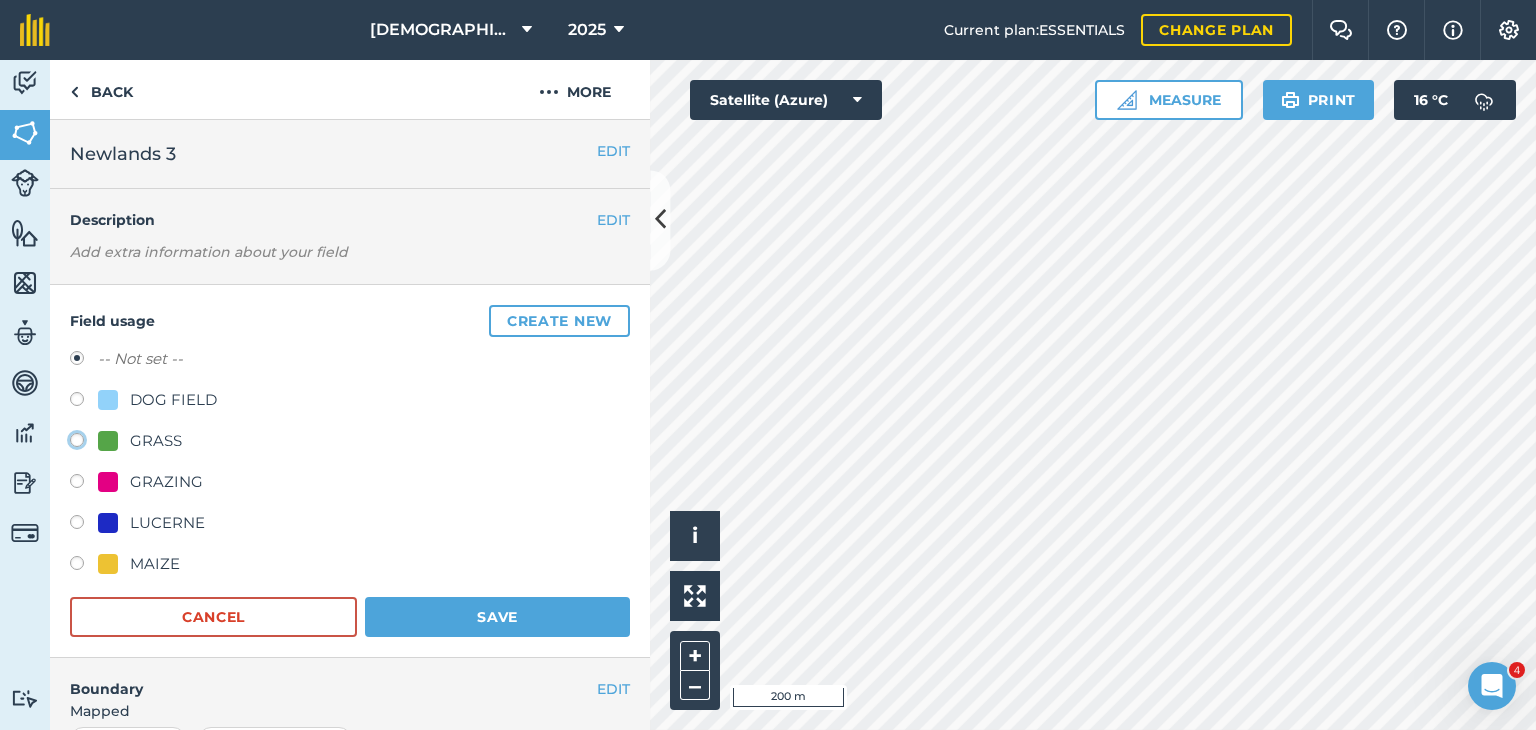 click on "GRASS" at bounding box center (-9923, 439) 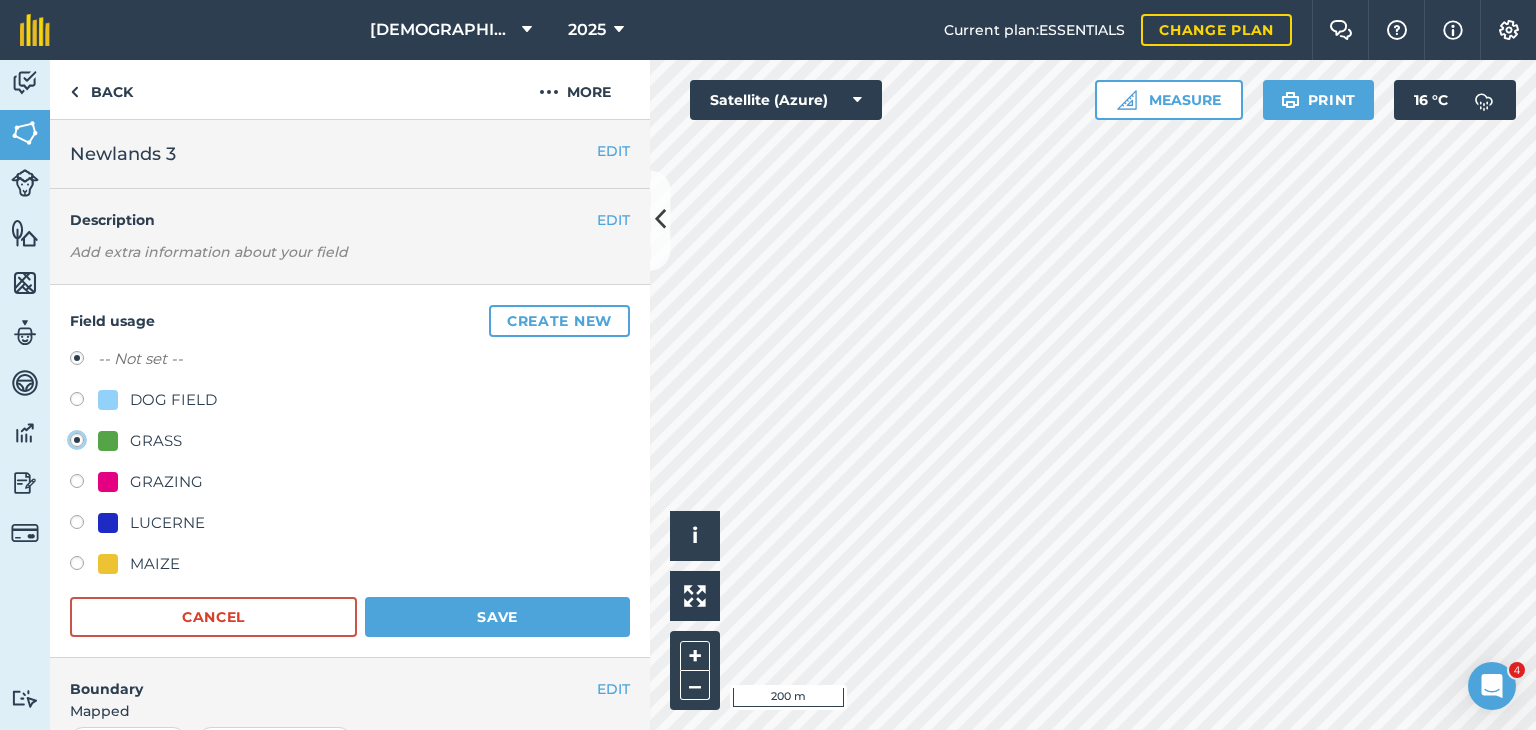 radio on "true" 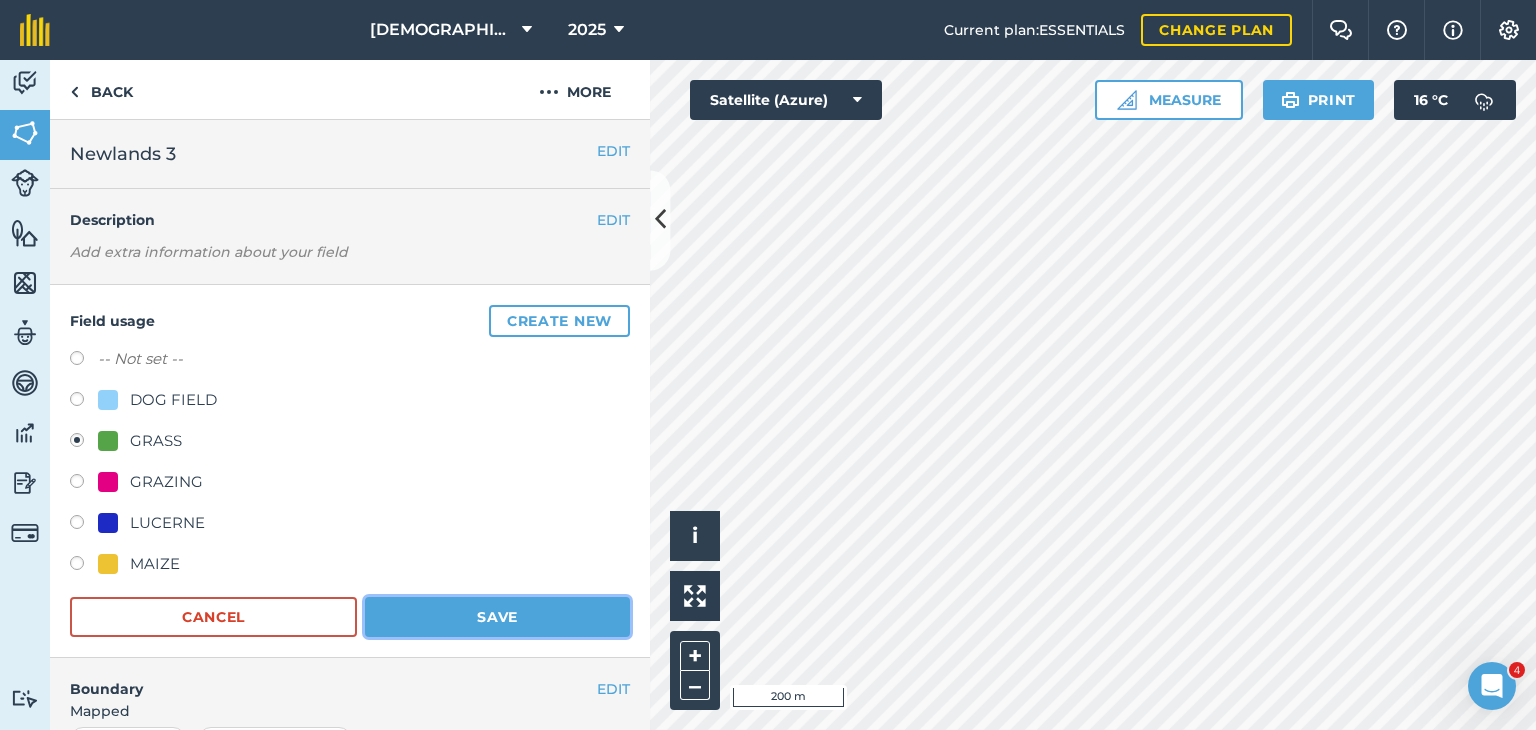 click on "Save" at bounding box center [497, 617] 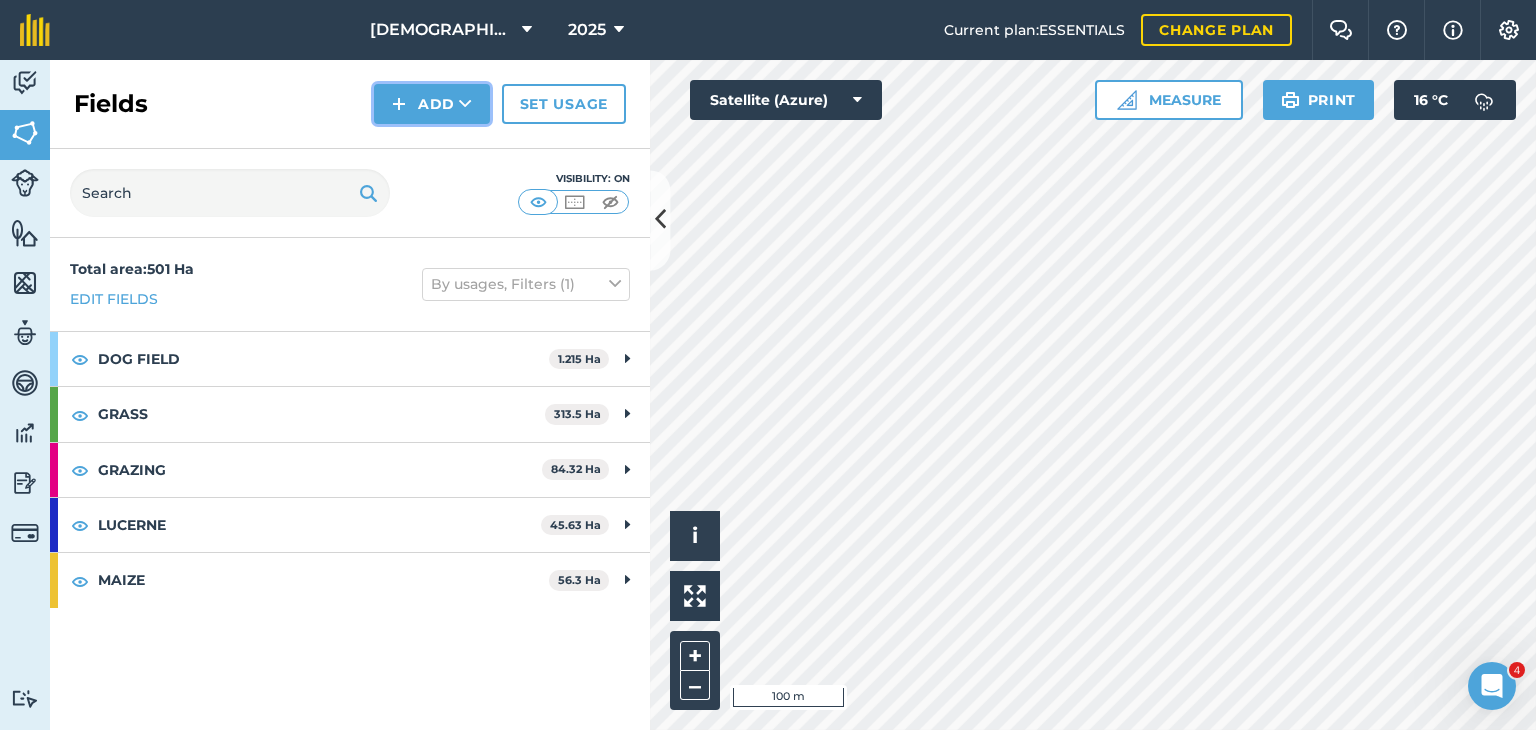 click at bounding box center (465, 104) 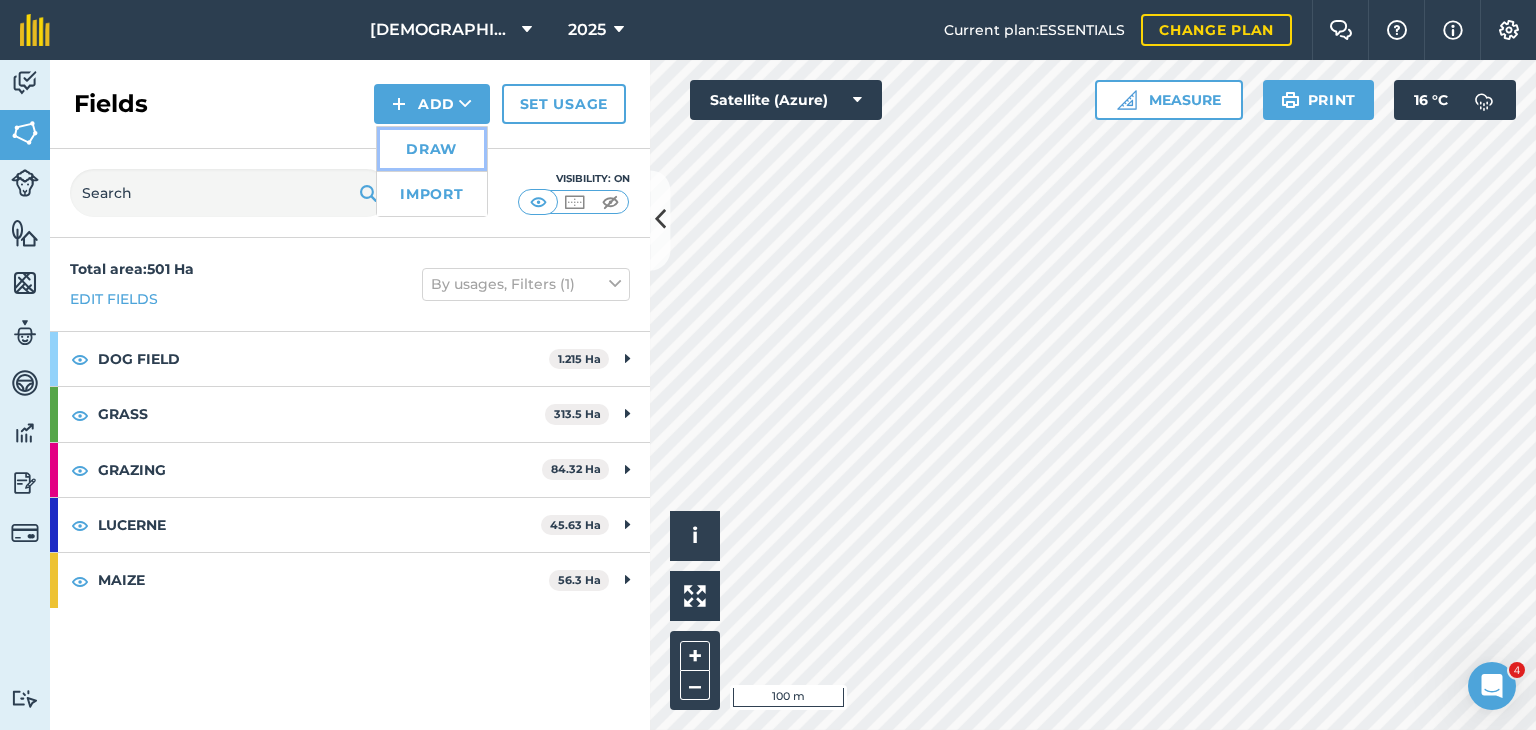 click on "Draw" at bounding box center [432, 149] 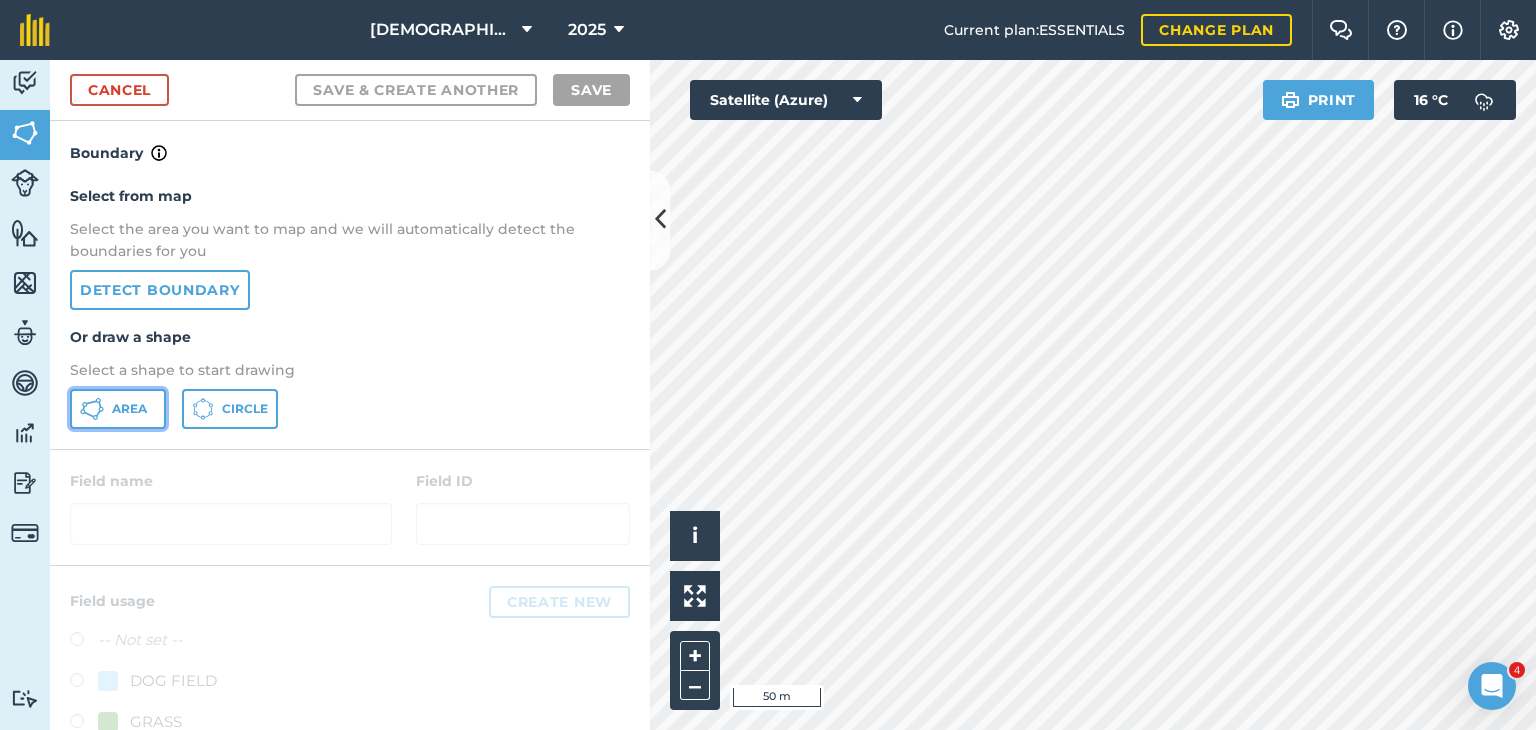 click on "Area" at bounding box center (118, 409) 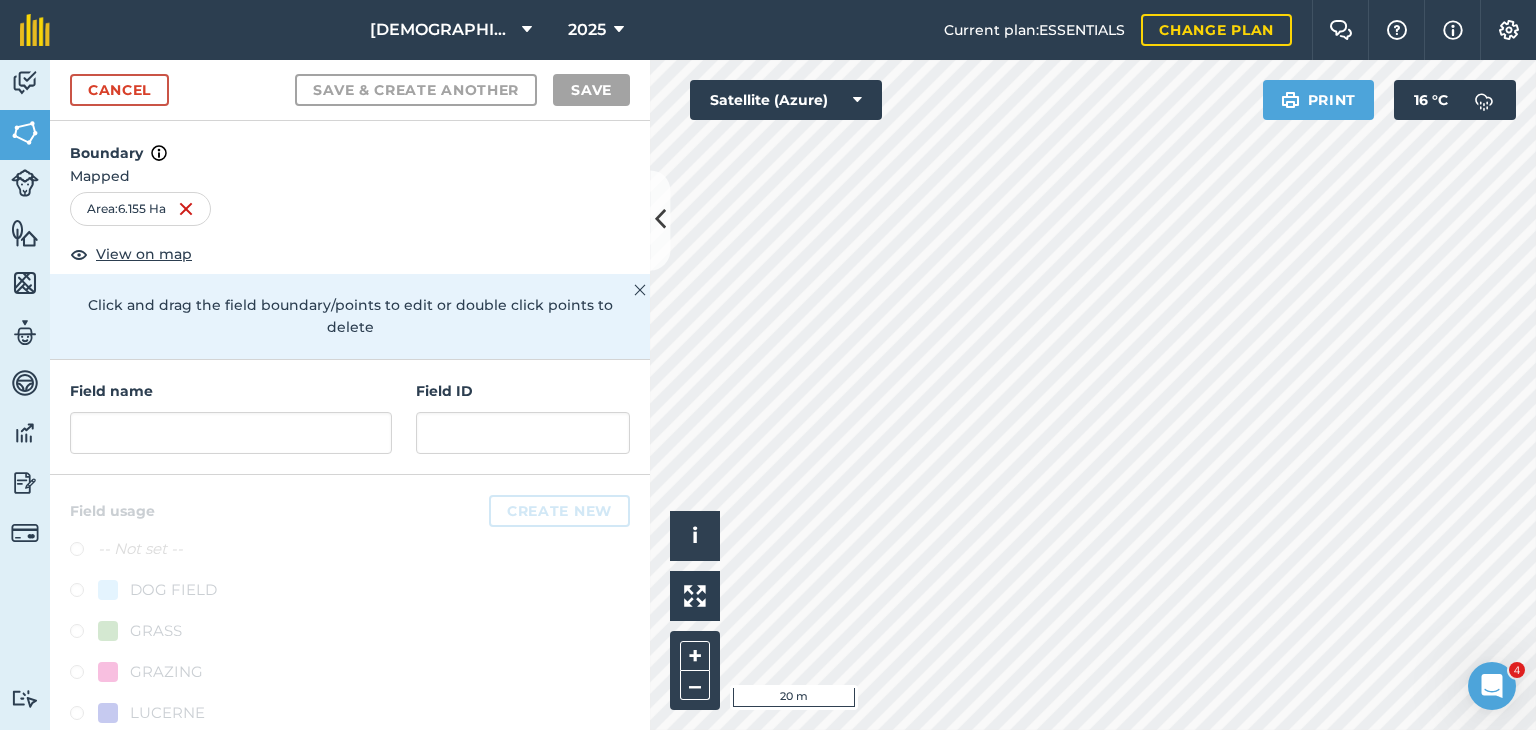 click on "Church Farm Services 2025 Current plan :  ESSENTIALS   Change plan Farm Chat Help Info Settings Church Farm Services  -  2025 Reproduced with the permission of  Microsoft Printed on  [DATE] Field usages No usage set DOG FIELD GRASS GRAZING LUCERNE MAIZE Activity Fields Livestock Features Maps Team Vehicles Data Reporting Billing Tutorials Tutorials Cancel Save & Create Another Save Boundary   Mapped Area :  6.155   Ha   View on map Click and drag the field boundary/points to edit or double click points to delete Field name Field ID Field usage   Create new -- Not set -- DOG FIELD GRASS GRAZING LUCERNE MAIZE Click to start drawing i © 2025 TomTom, Microsoft 20 m + – Satellite (Azure) Print 16   ° C" at bounding box center (768, 365) 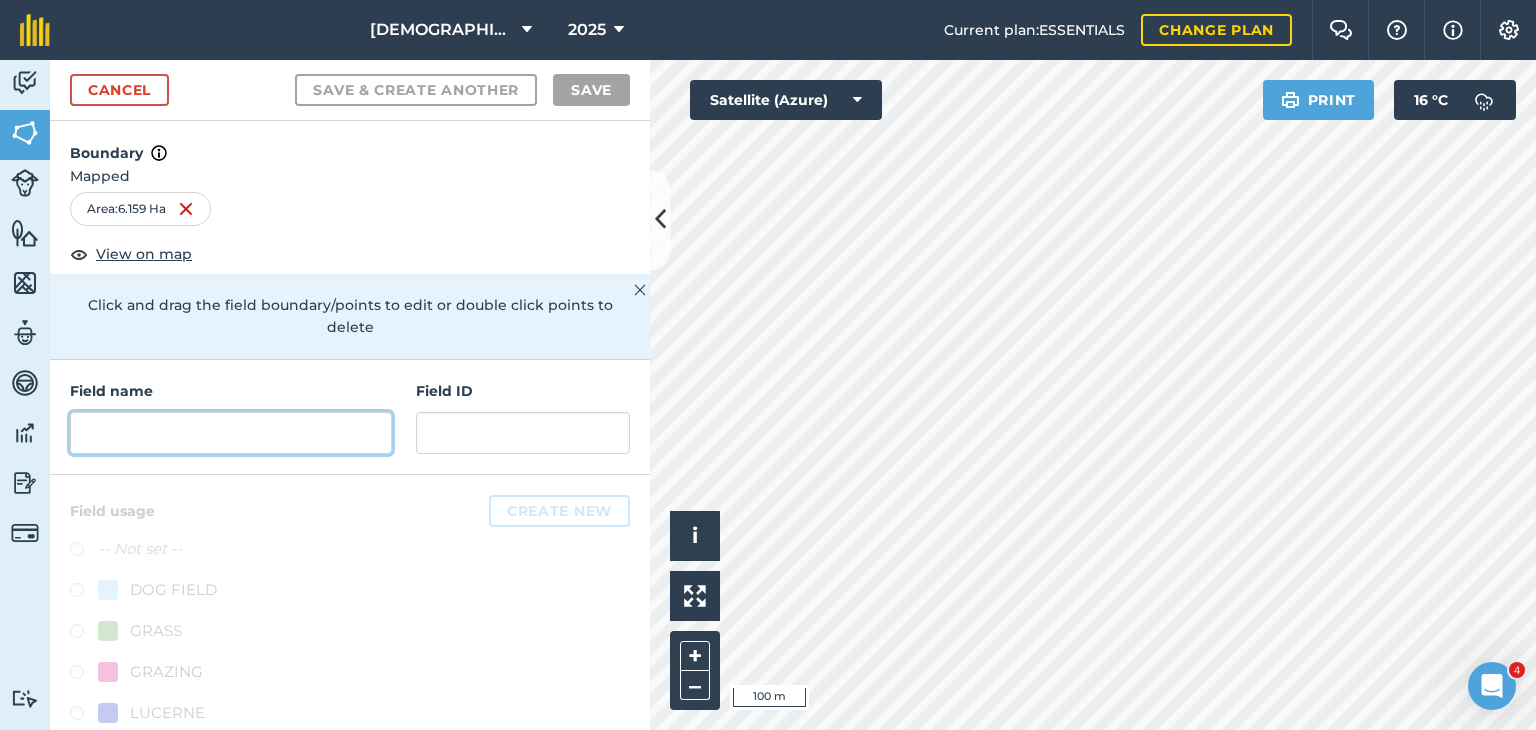 click at bounding box center (231, 433) 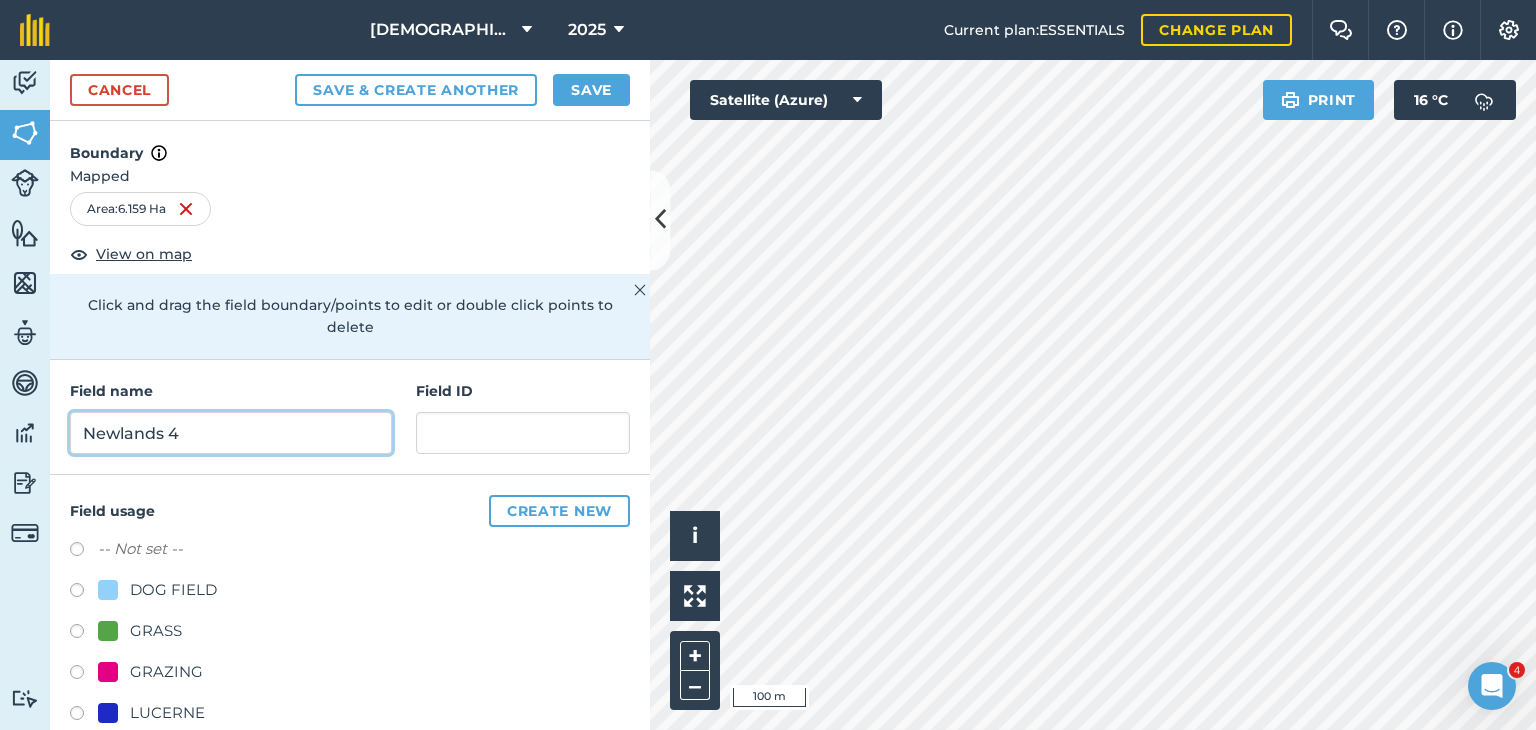 type on "Newlands 4" 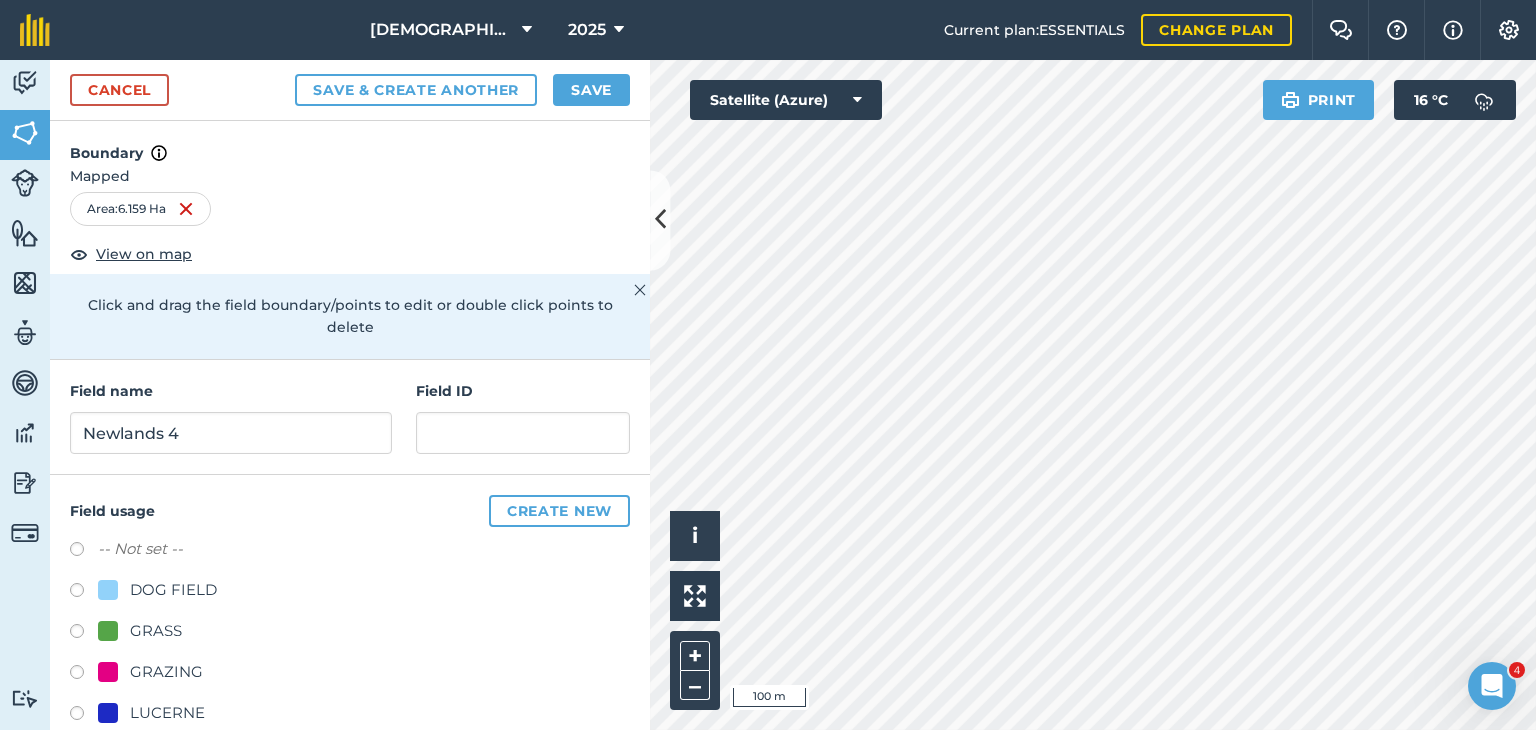 click on "GRASS" at bounding box center [156, 631] 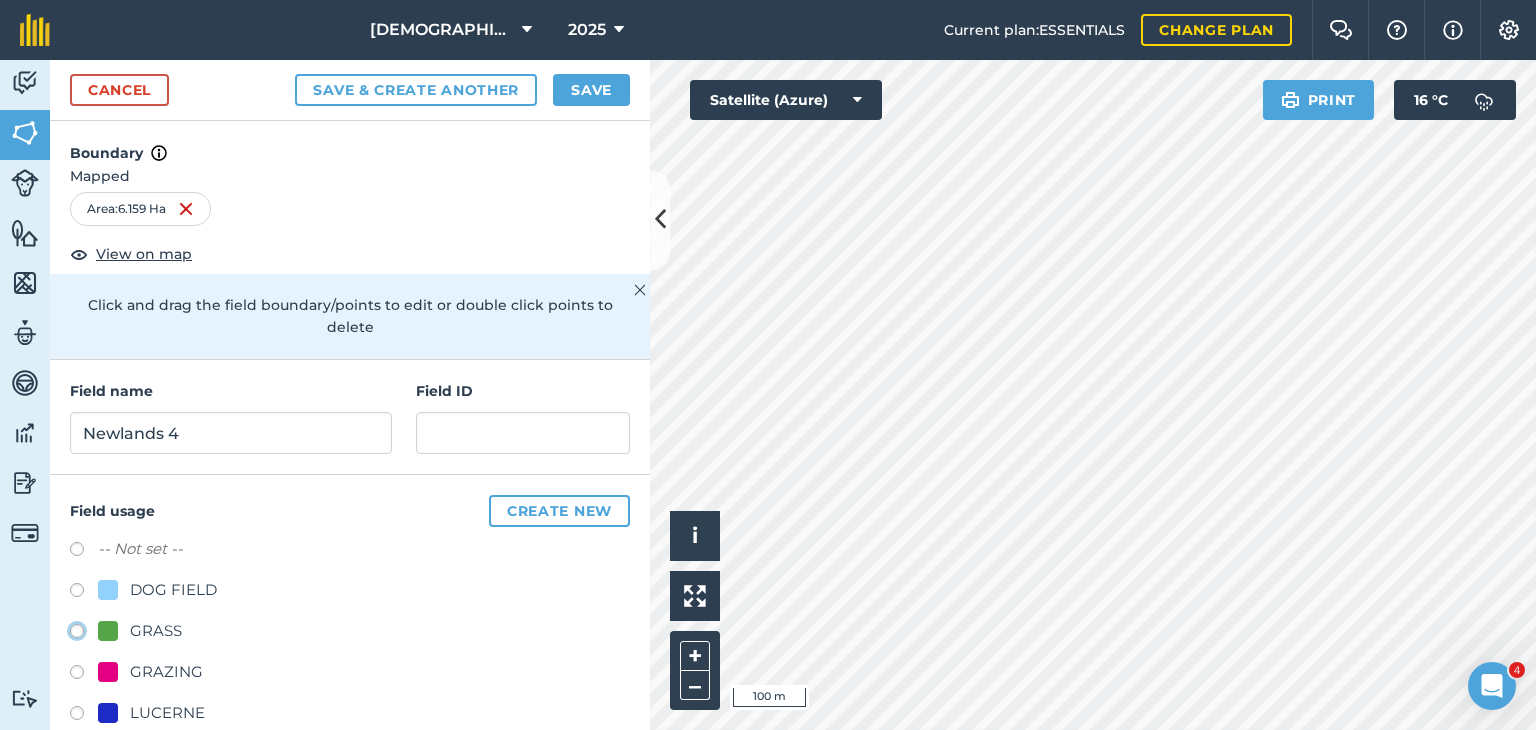 click on "GRASS" at bounding box center [-9923, 630] 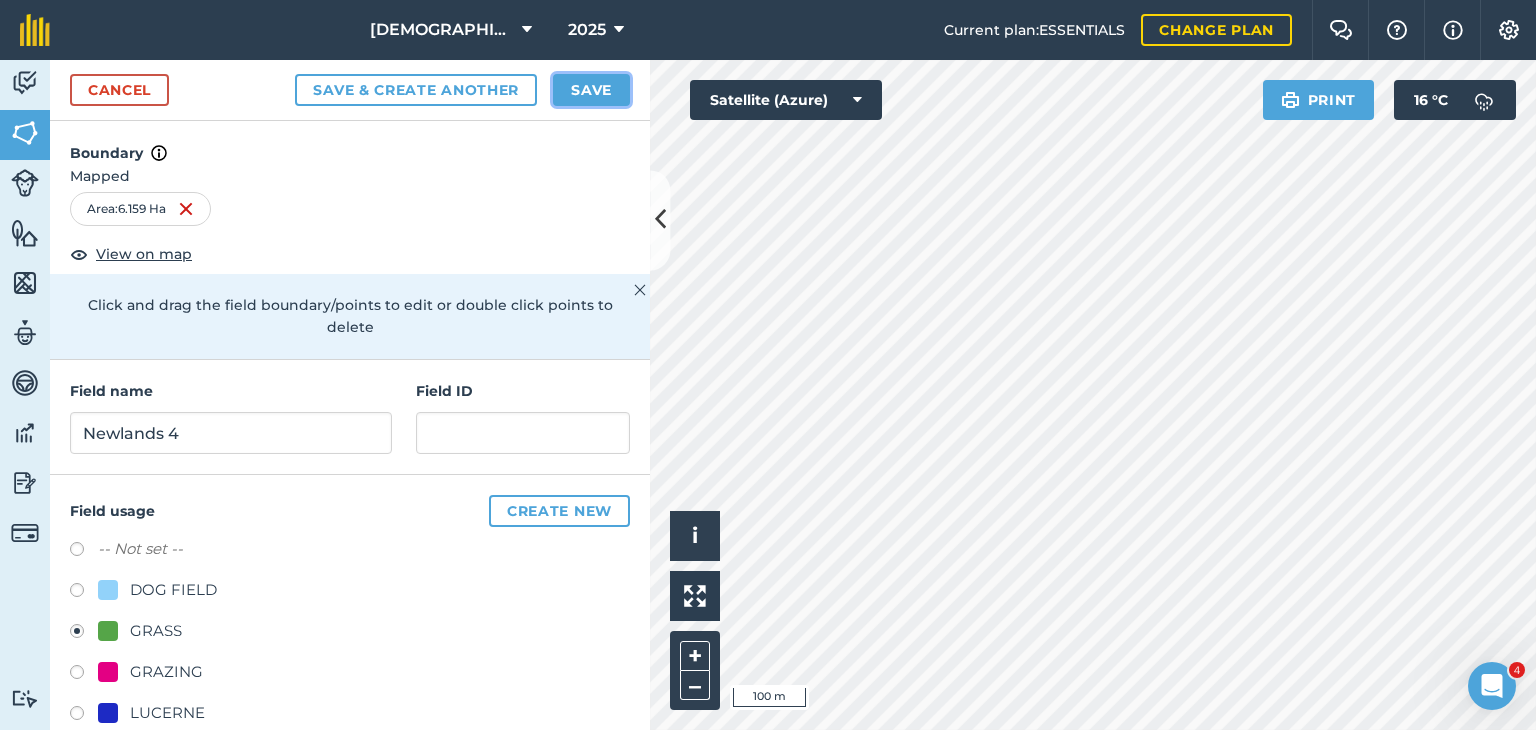 click on "Save" at bounding box center [591, 90] 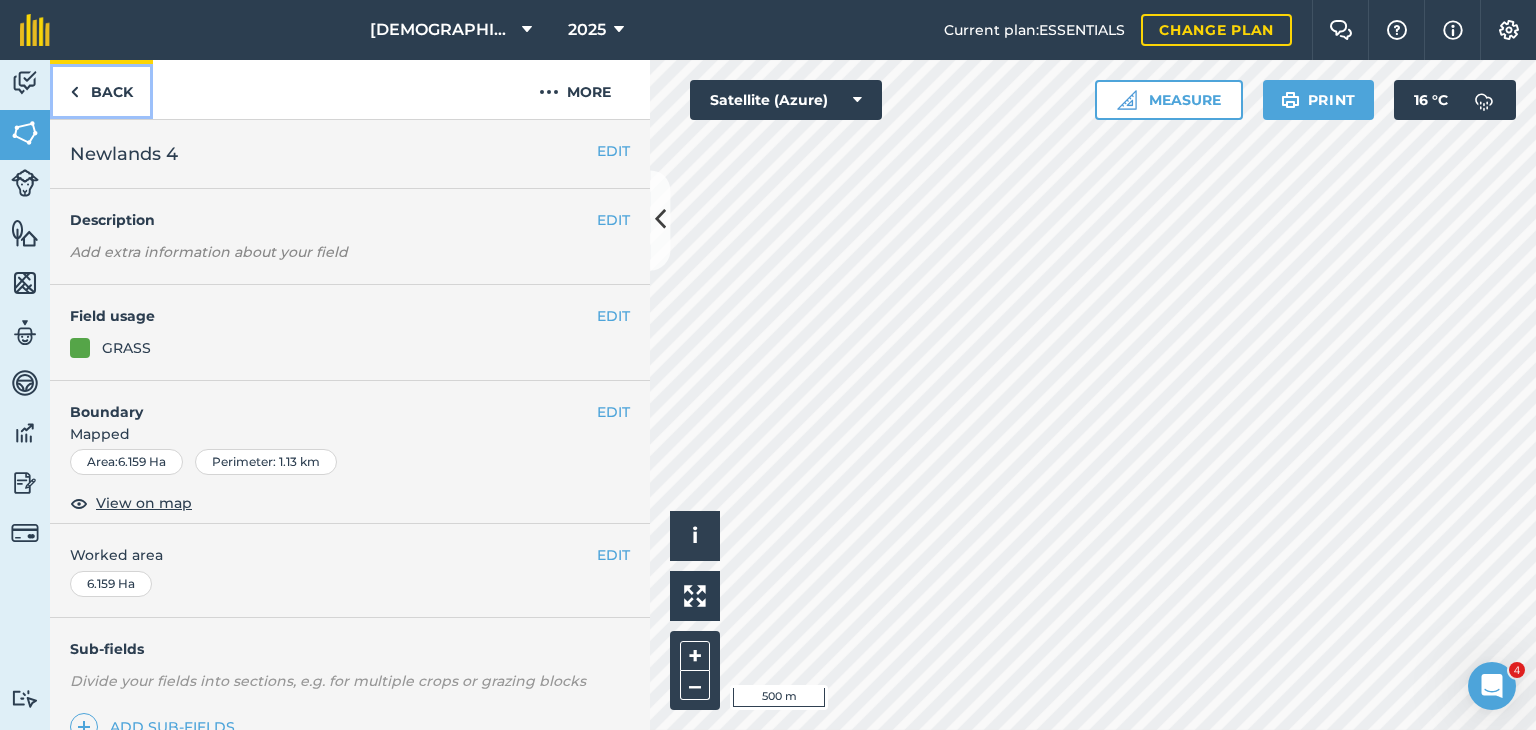 click on "Back" at bounding box center [101, 89] 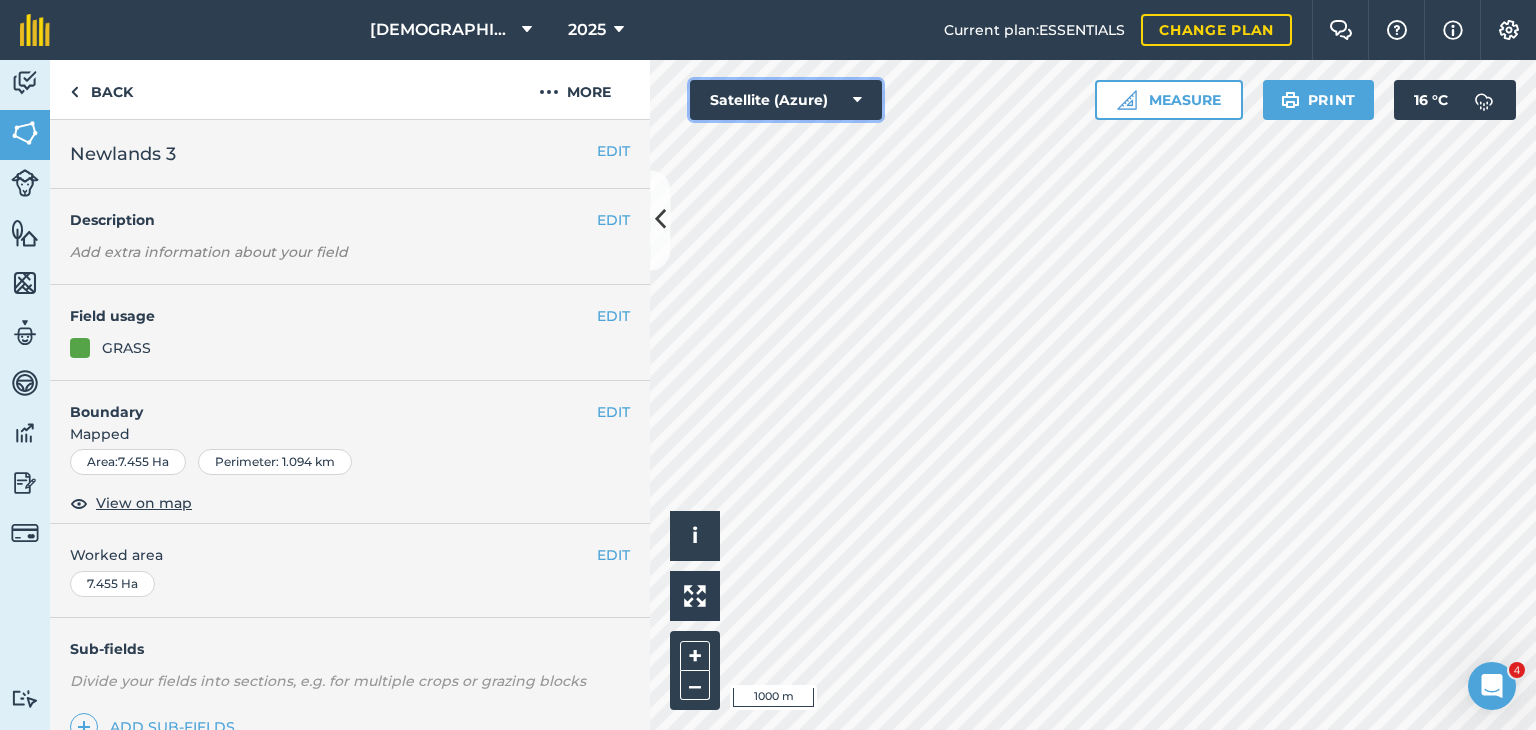 click on "Satellite (Azure)" at bounding box center (786, 100) 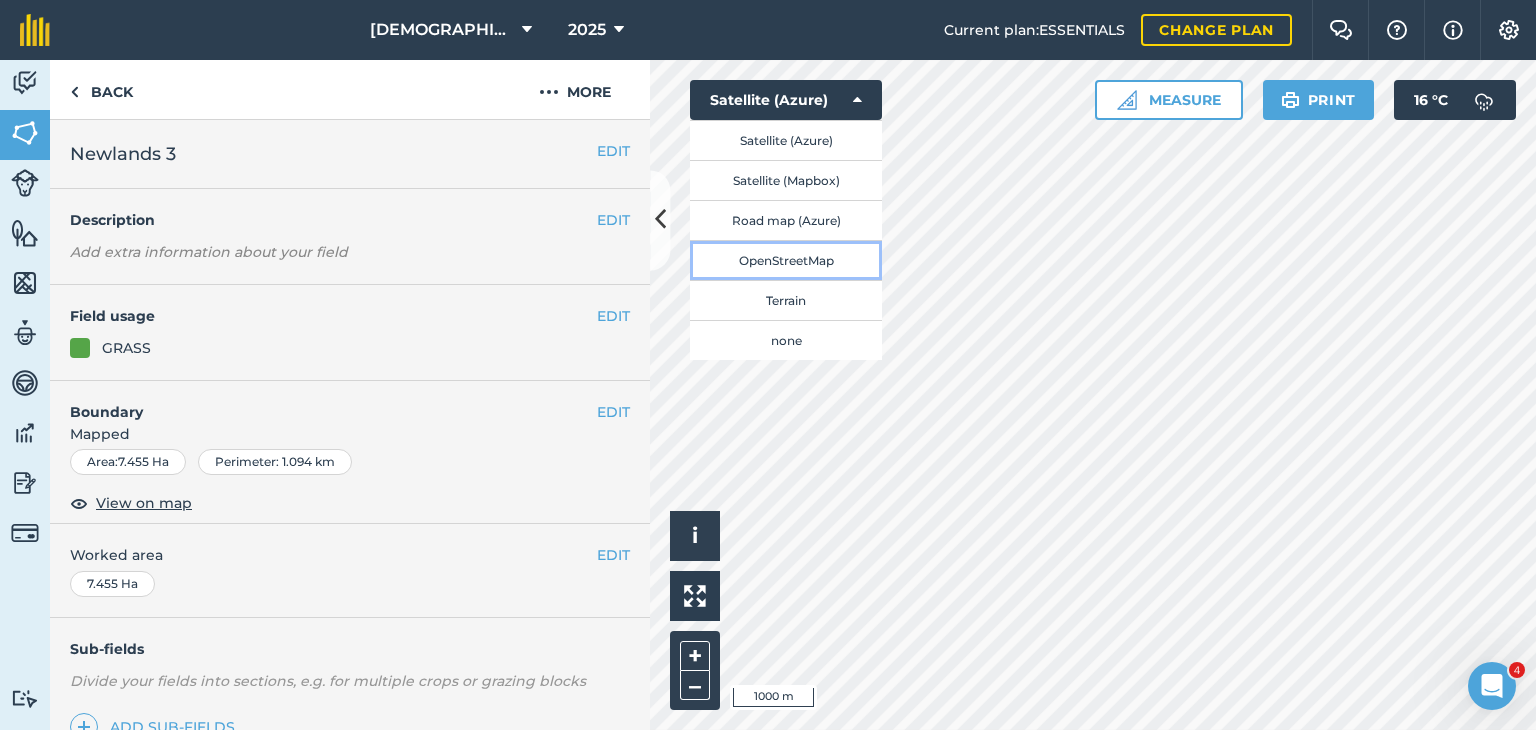 click on "OpenStreetMap" at bounding box center (786, 260) 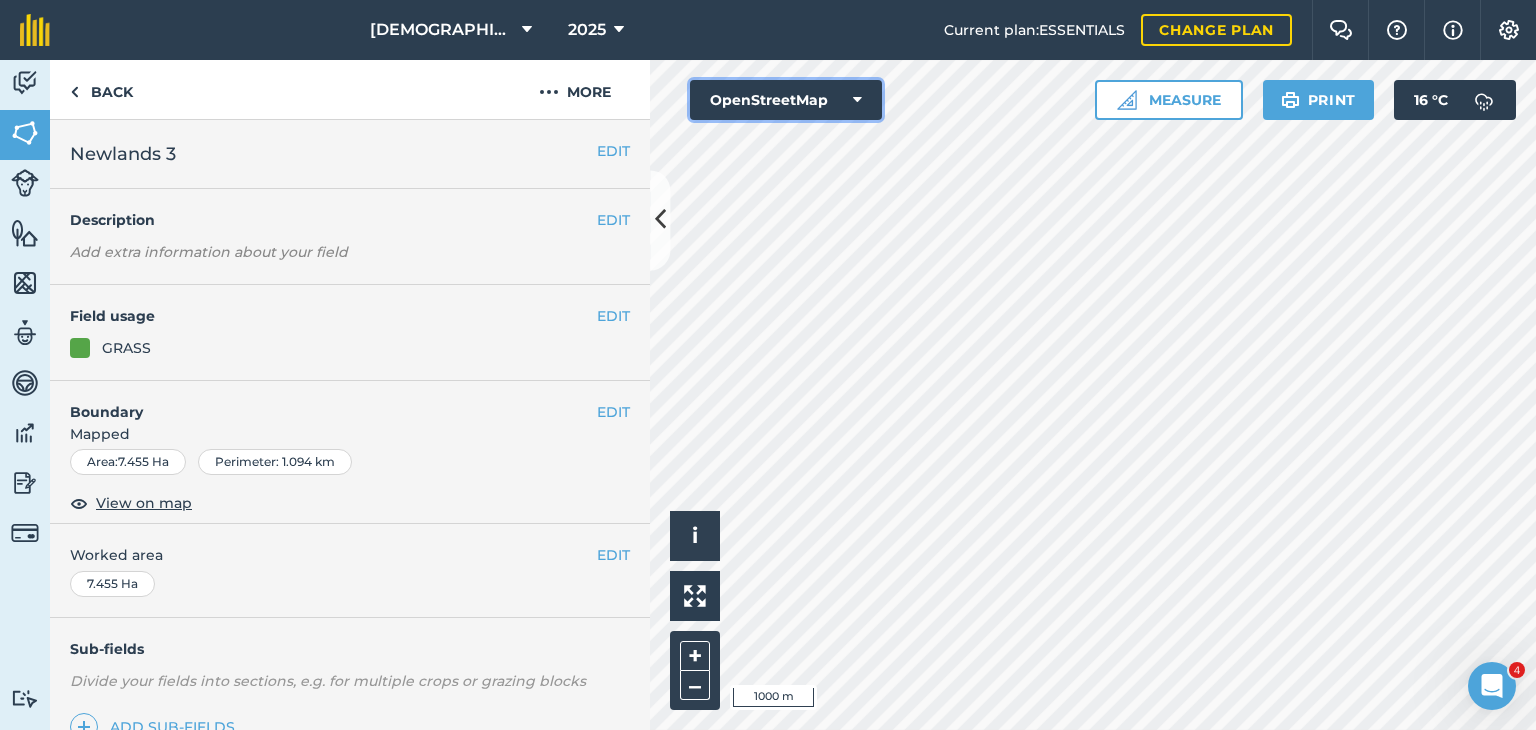click on "OpenStreetMap" at bounding box center (786, 100) 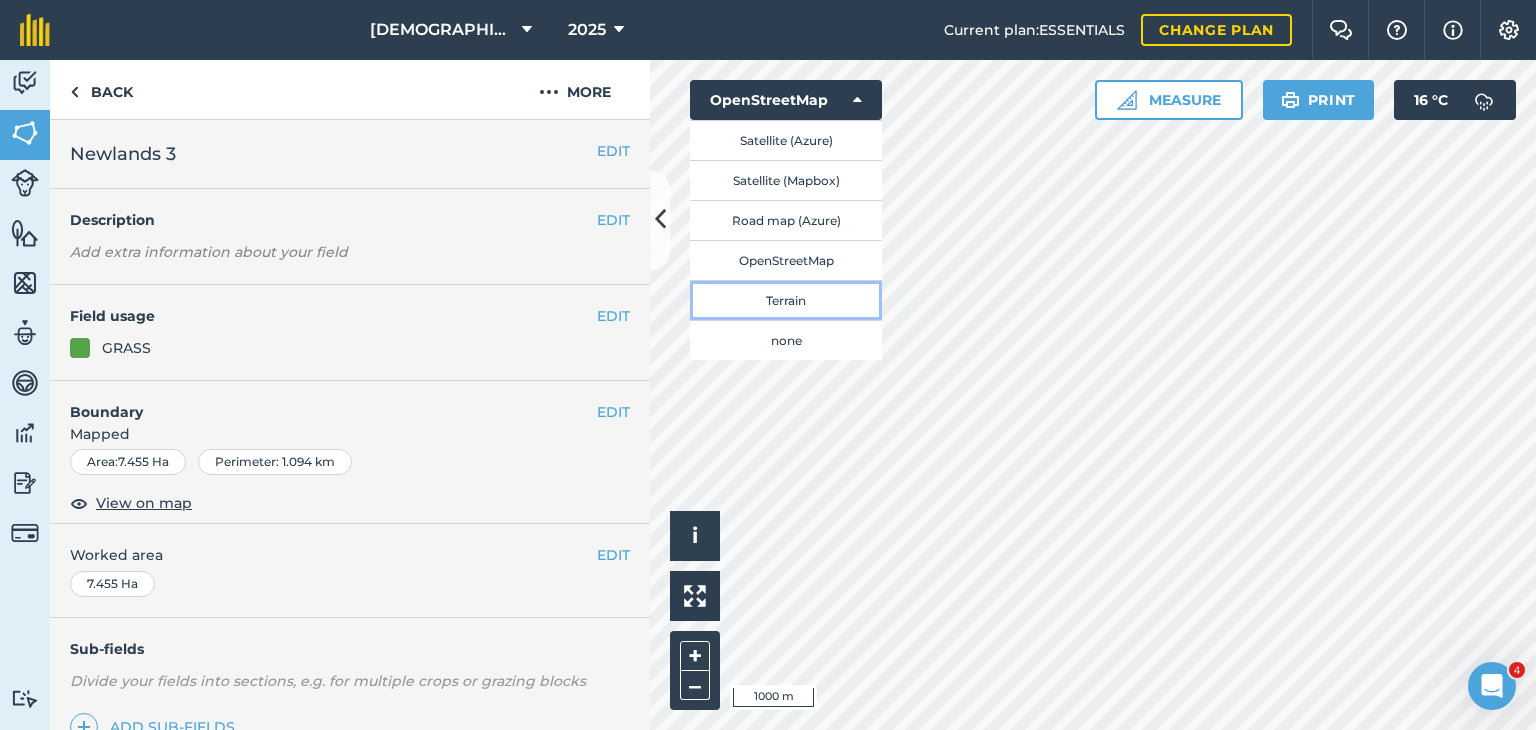 click on "Terrain" at bounding box center [786, 300] 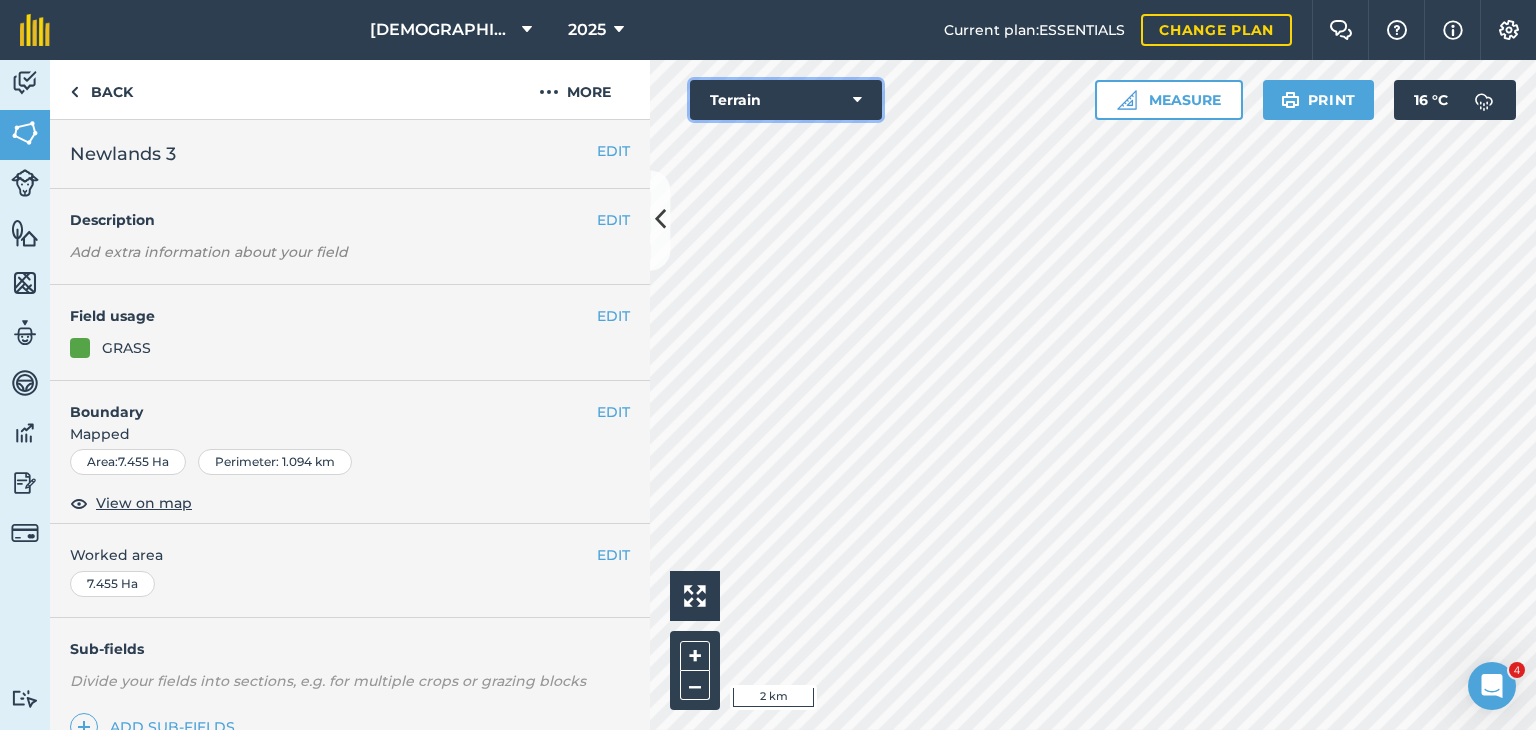 click on "Terrain" at bounding box center [786, 100] 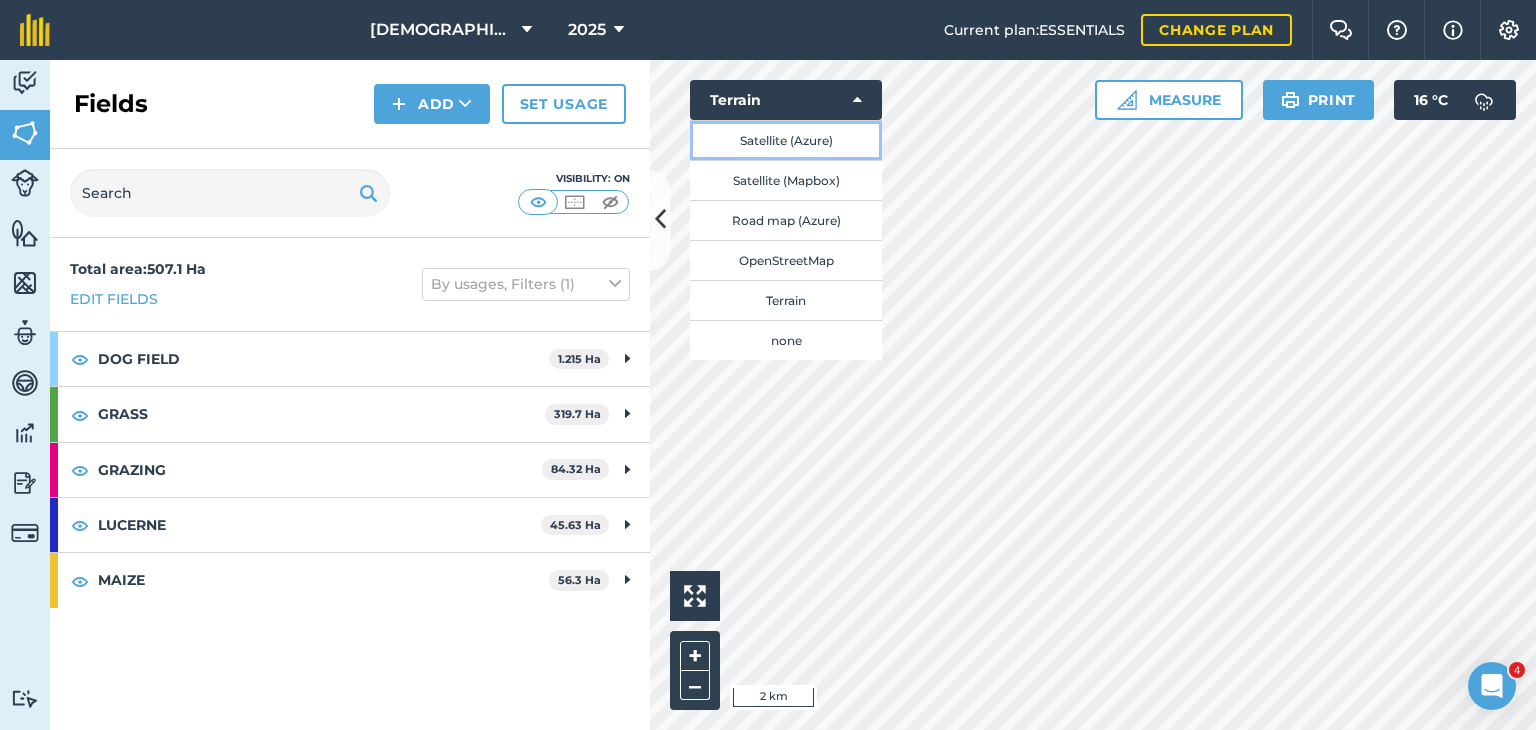 click on "Satellite (Azure)" at bounding box center (786, 140) 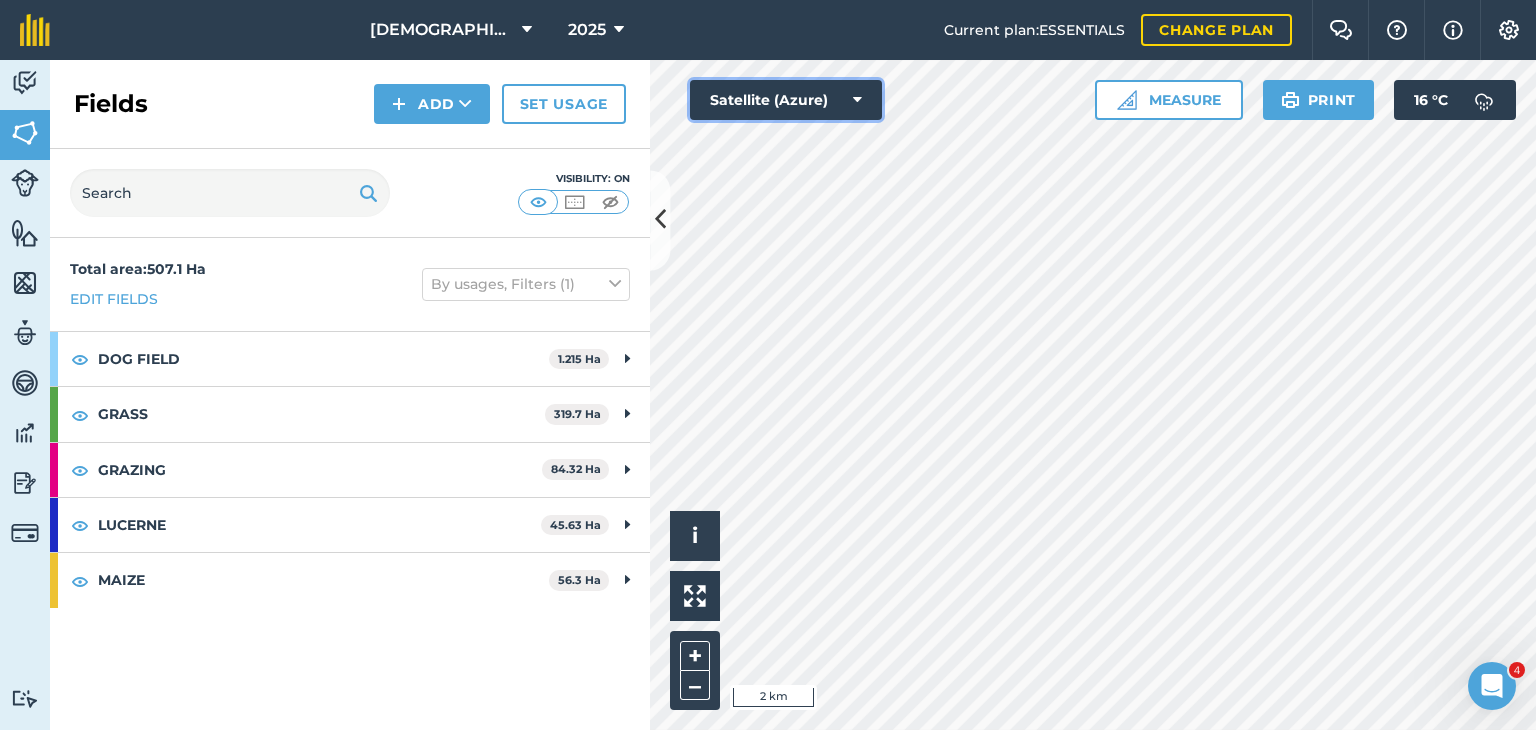 click on "Satellite (Azure)" at bounding box center (786, 100) 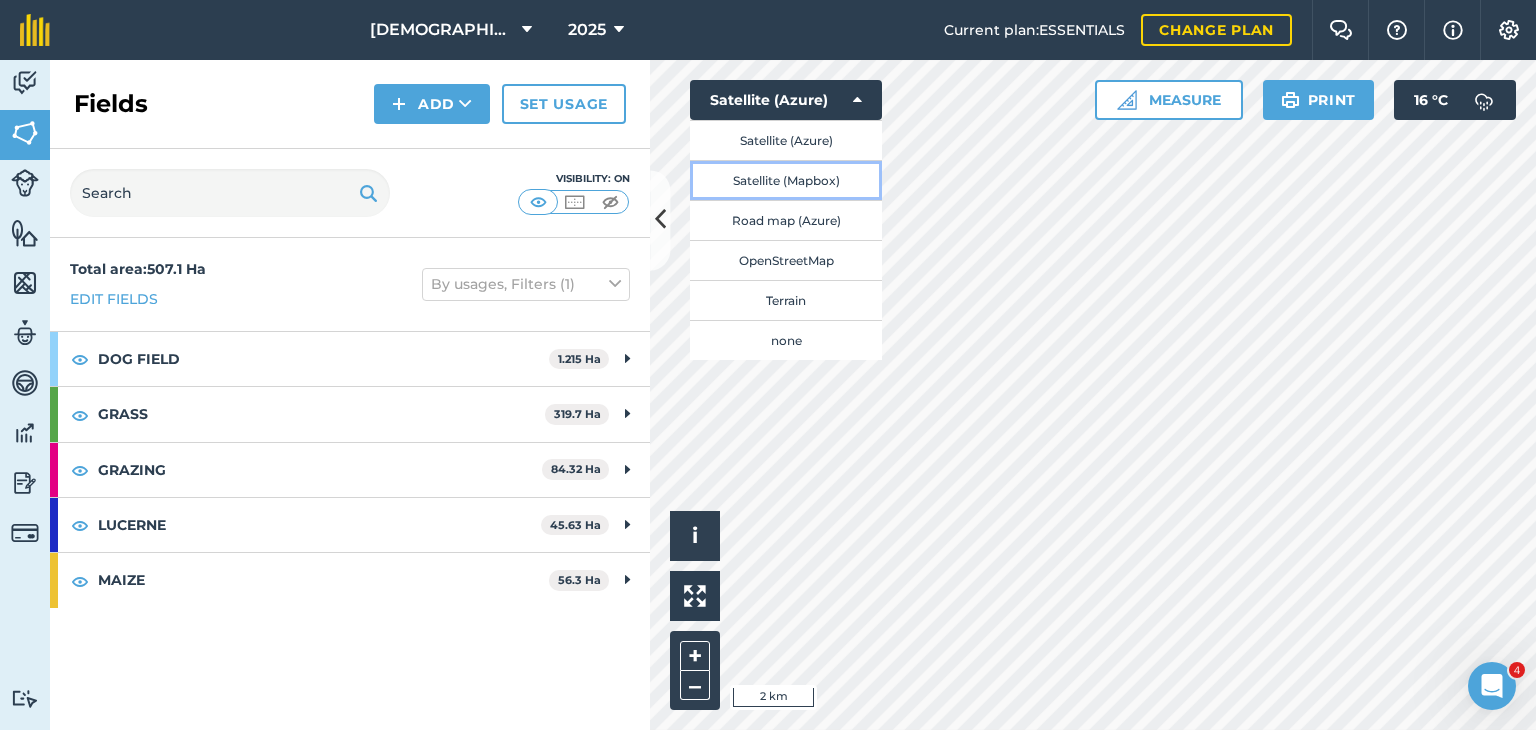 click on "Satellite (Mapbox)" at bounding box center [786, 180] 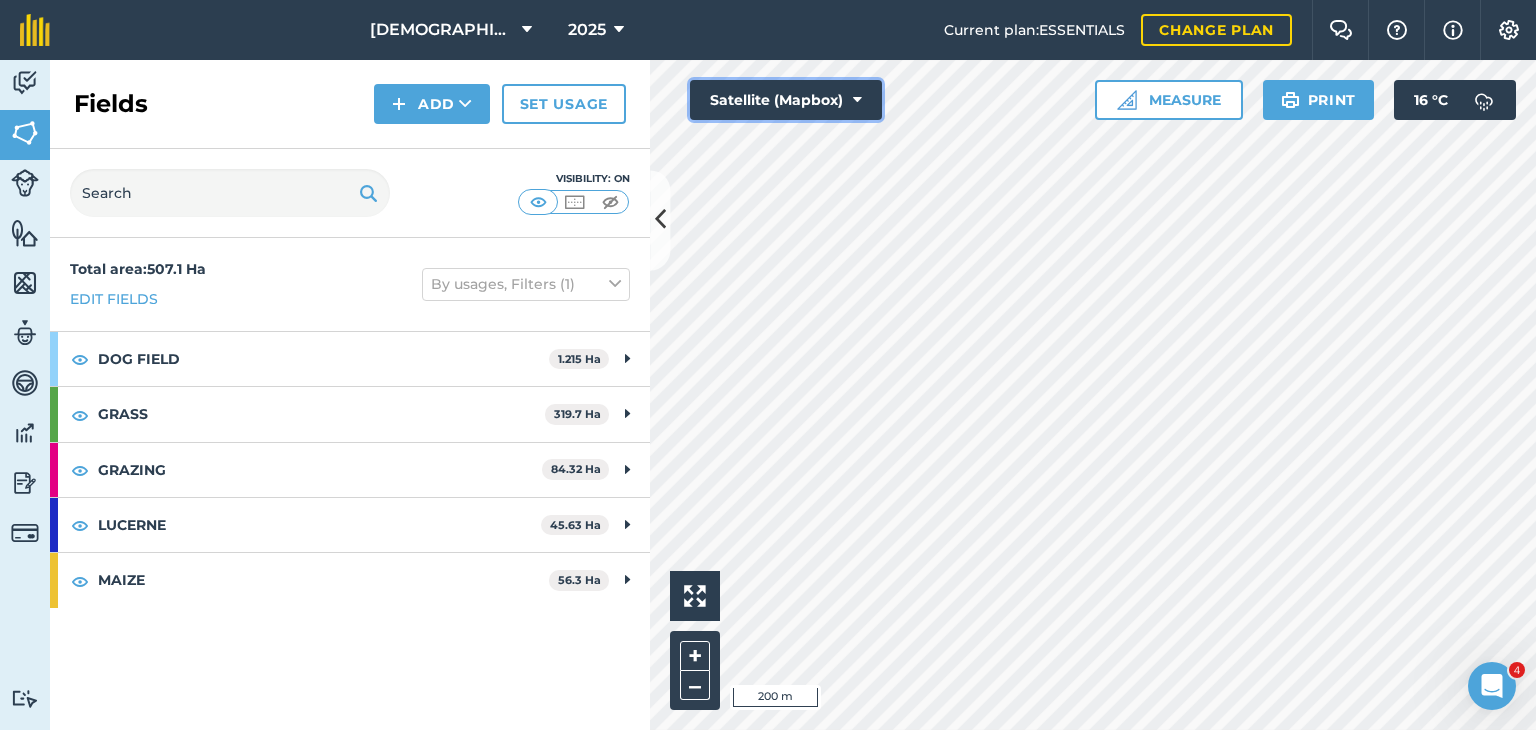 click on "Satellite (Mapbox)" at bounding box center [786, 100] 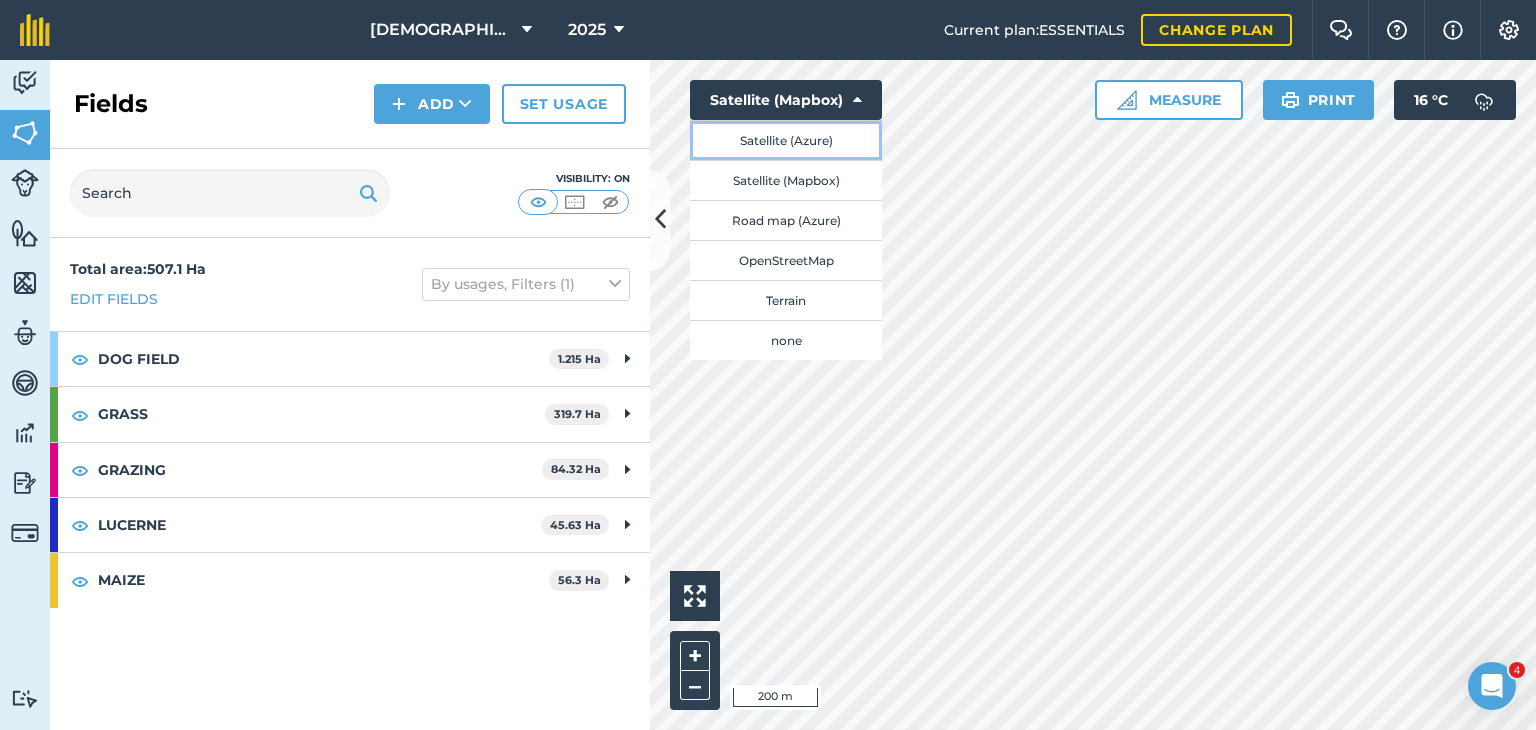 click on "Satellite (Azure)" at bounding box center (786, 140) 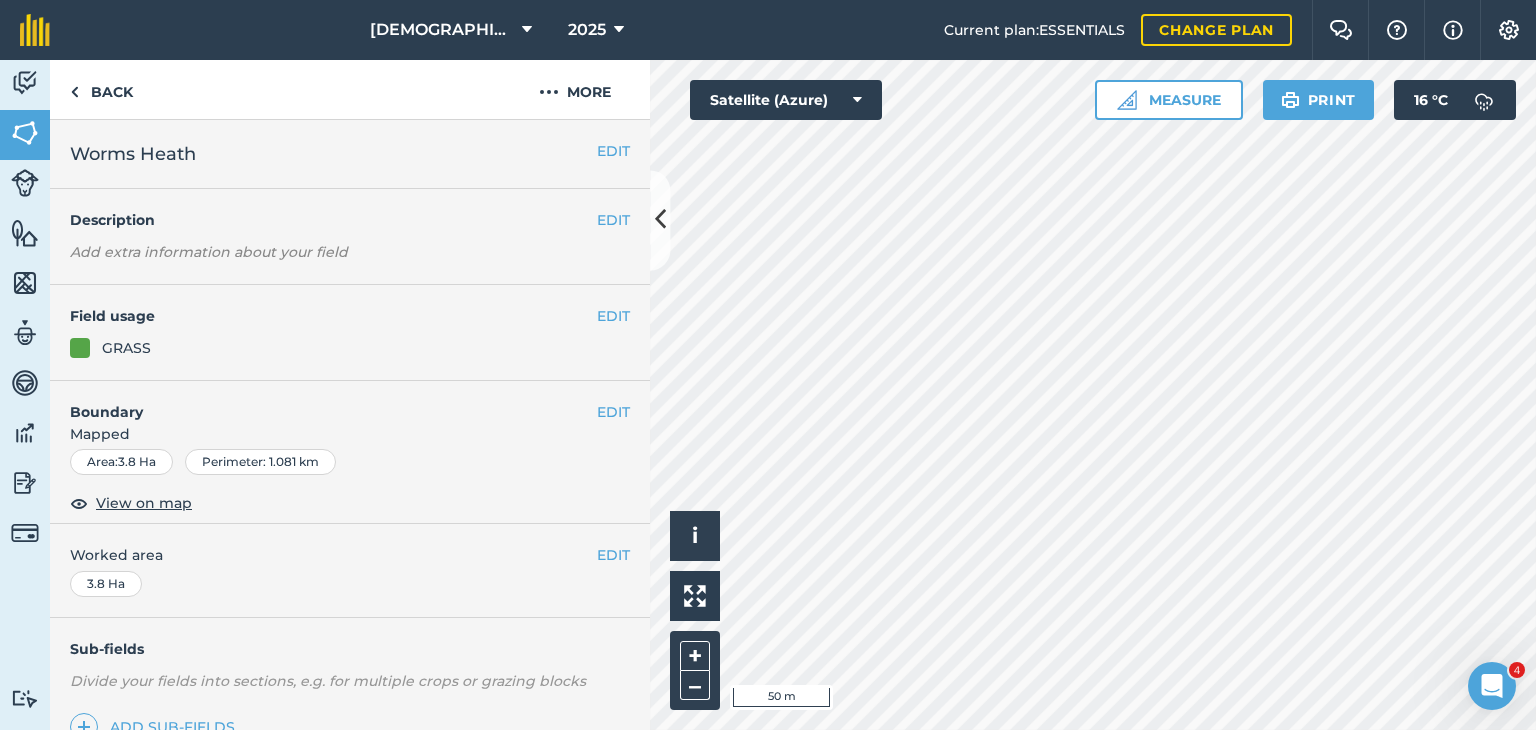 click on "EDIT Boundary   Mapped Area :  3.8   Ha Perimeter :   1.081   km   View on map" at bounding box center [350, 453] 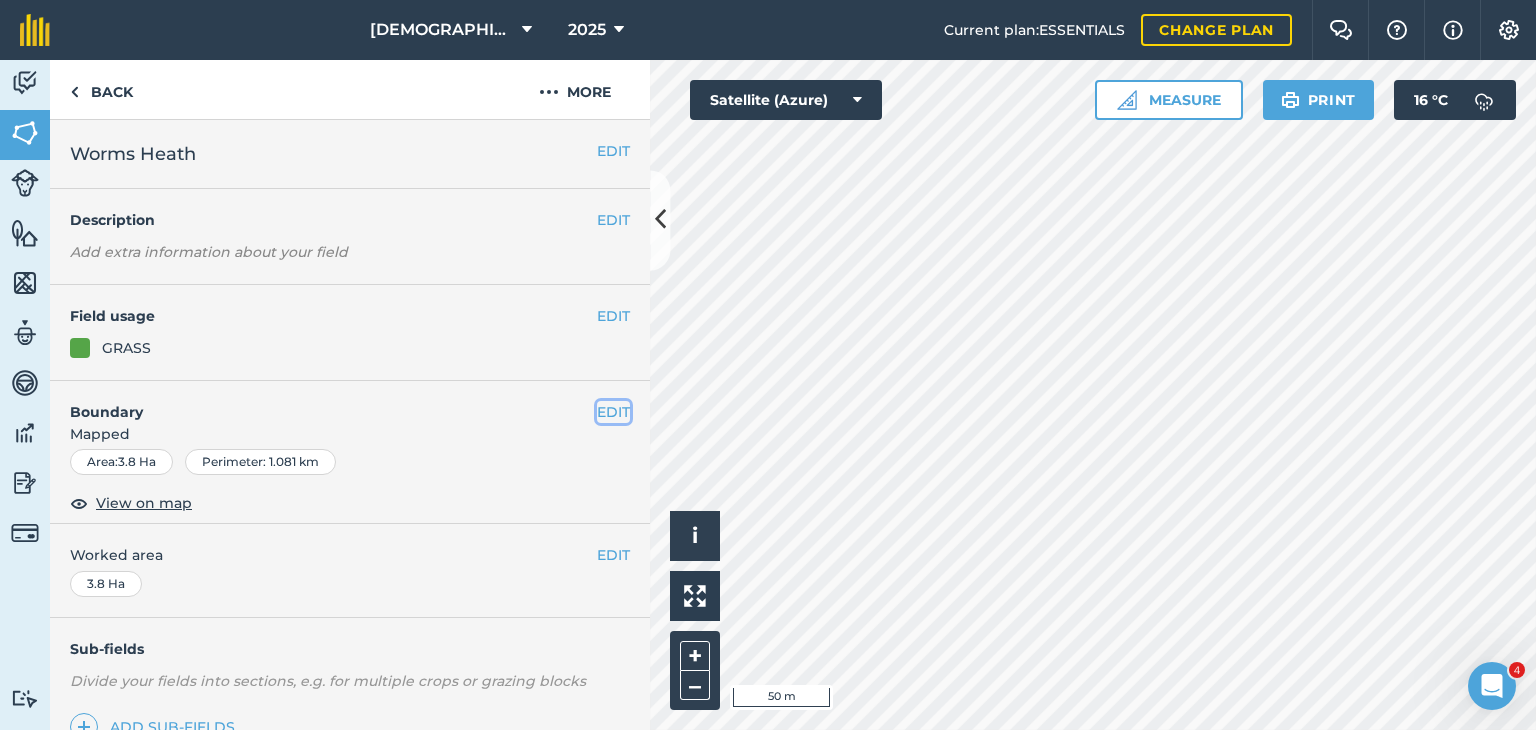 click on "EDIT" at bounding box center [613, 412] 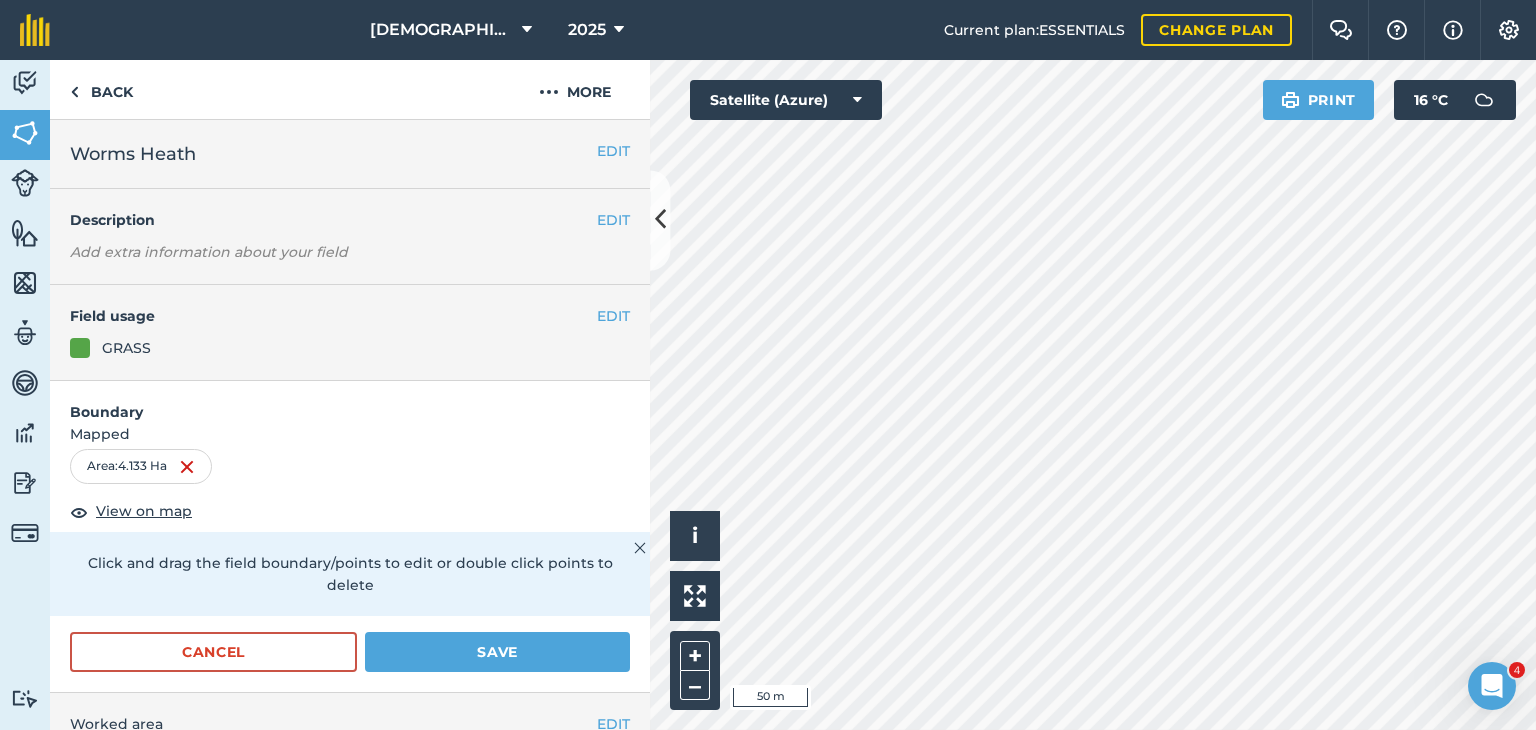 click on "Cancel Save" at bounding box center [350, 662] 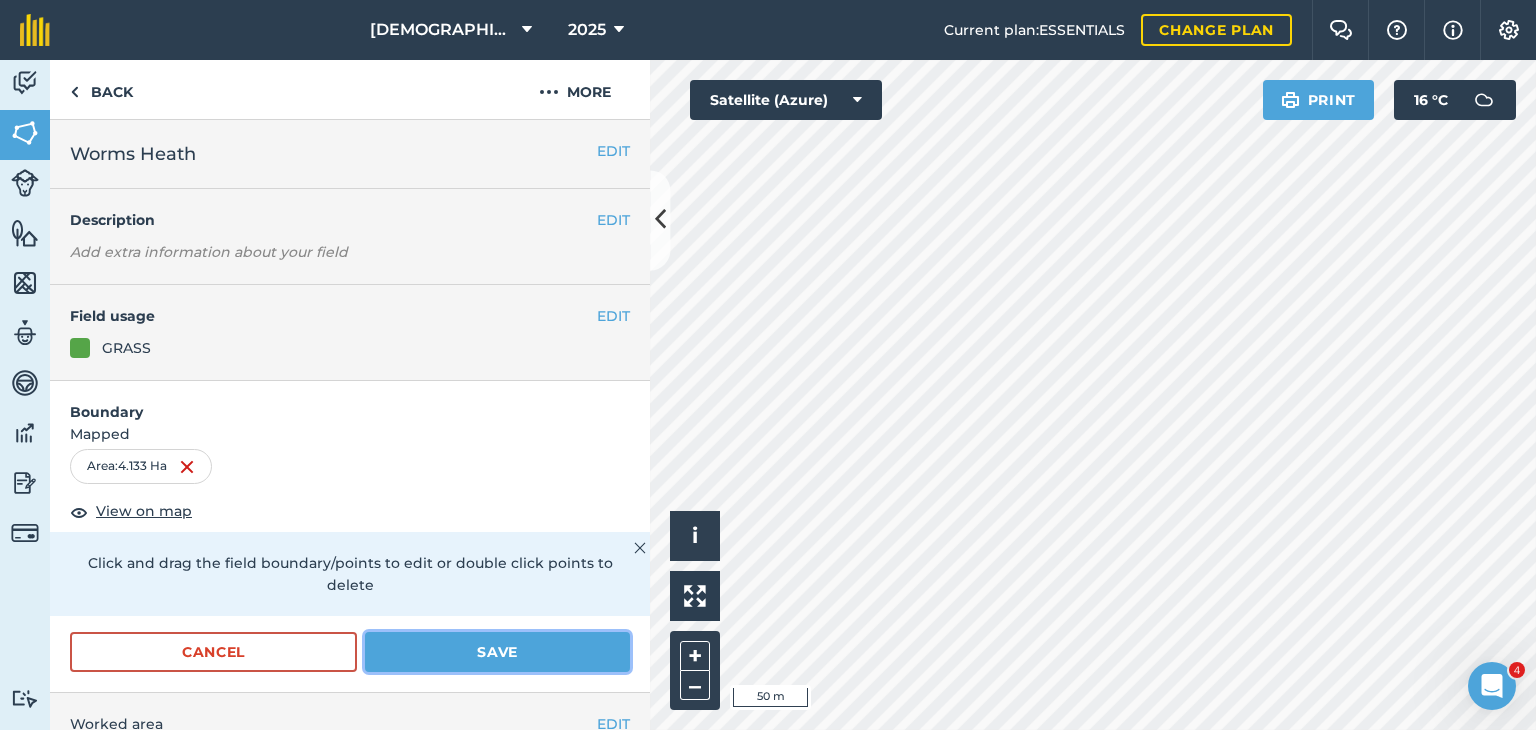 click on "Save" at bounding box center (497, 652) 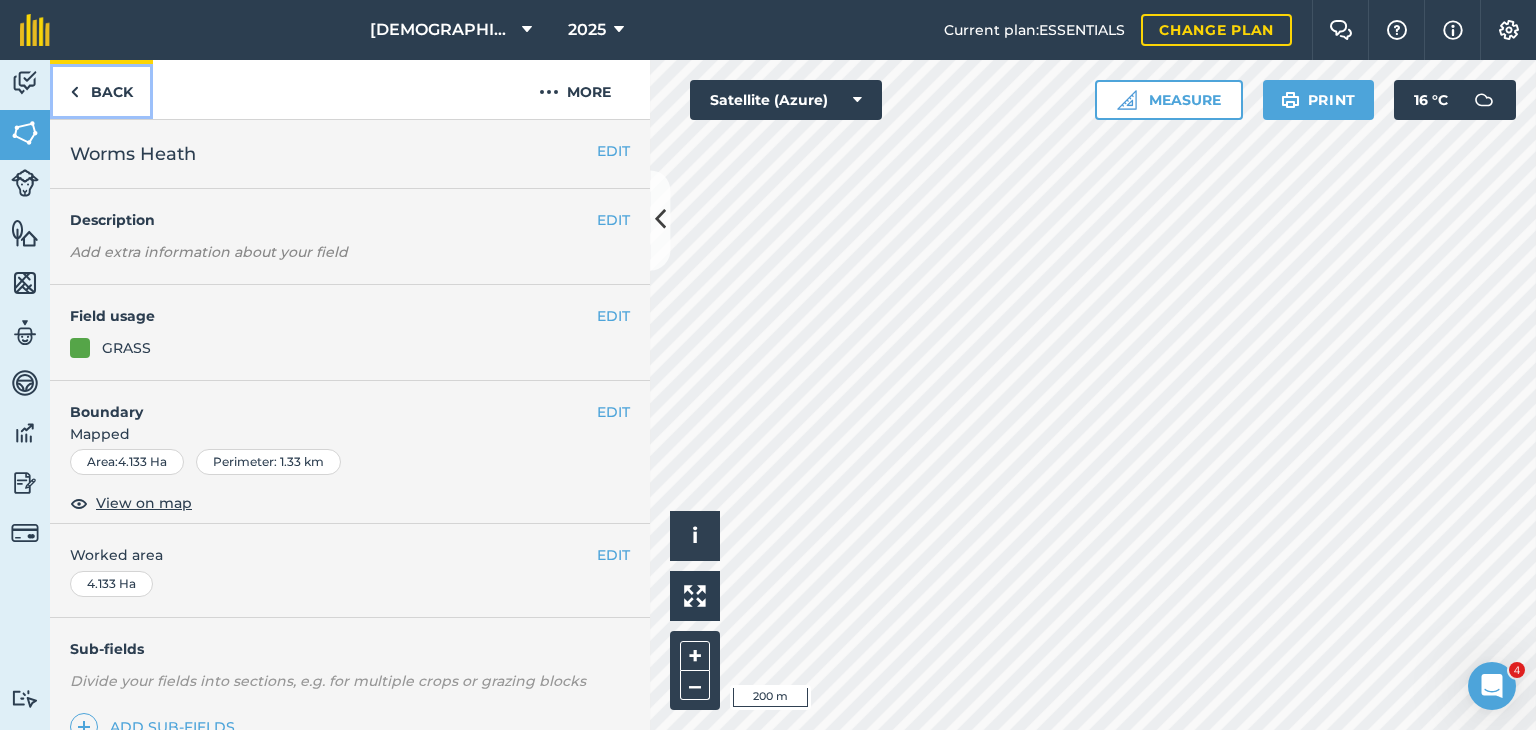 click on "Back" at bounding box center (101, 89) 